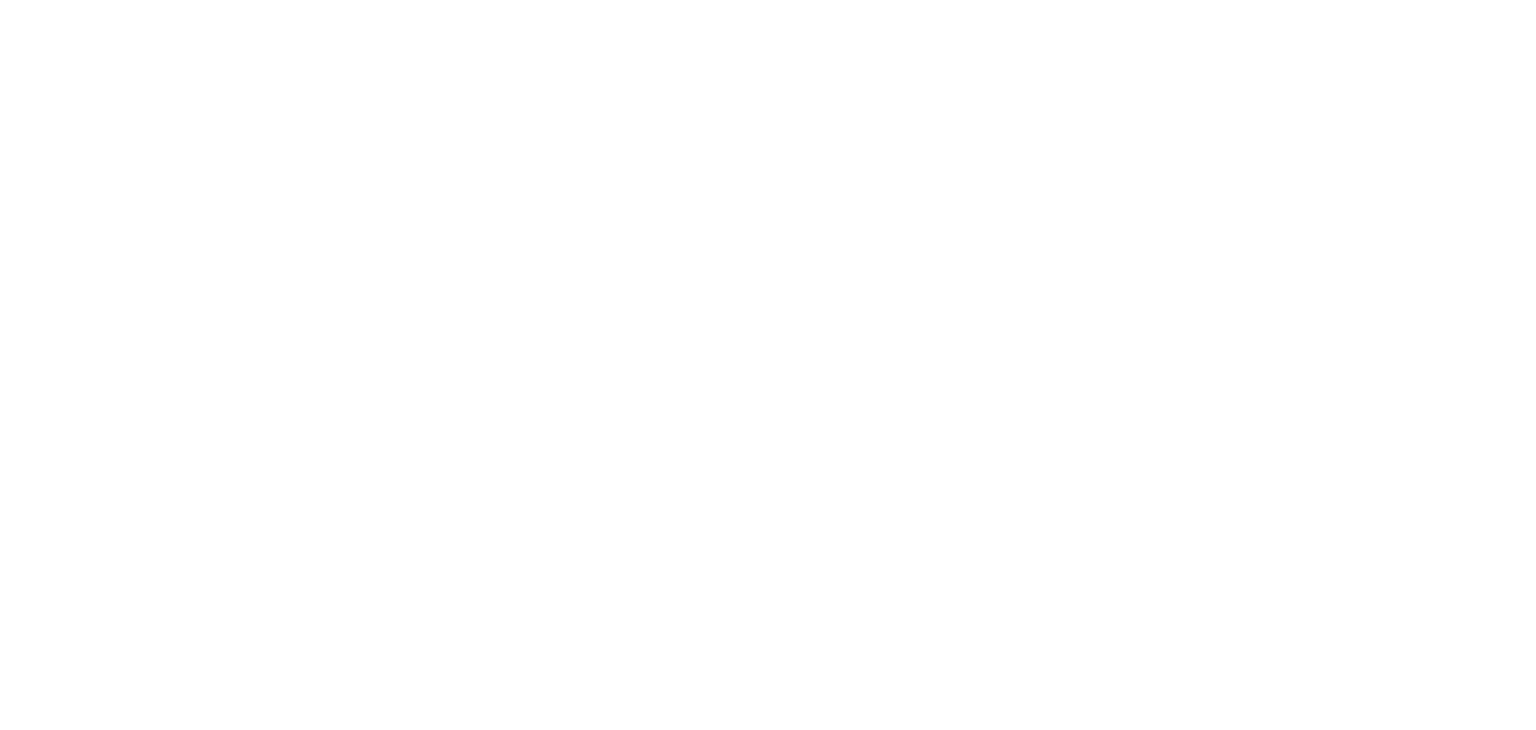 scroll, scrollTop: 0, scrollLeft: 0, axis: both 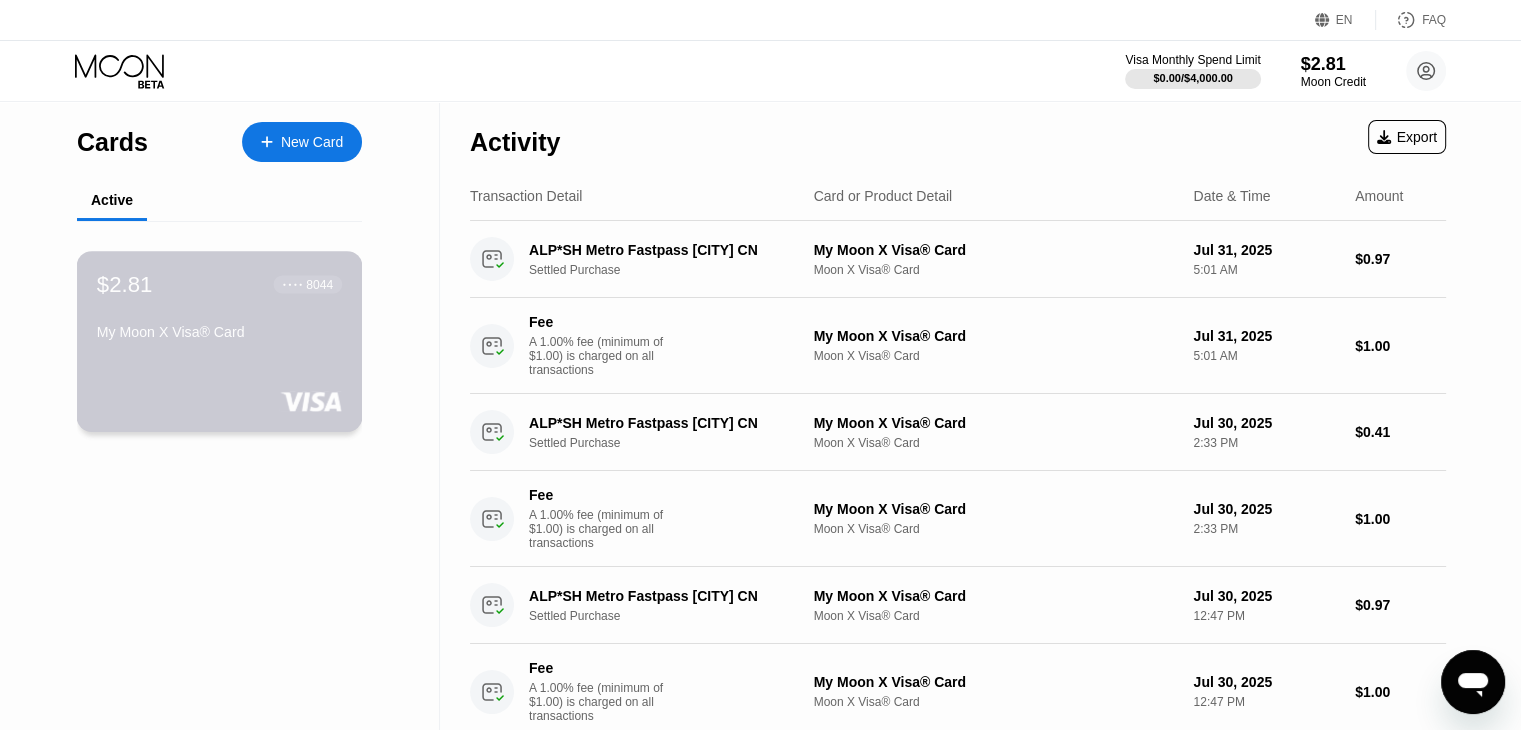 click on "$[PRICE] ● ● ● ● [NUMBER] My Moon X Visa® Card" at bounding box center [220, 341] 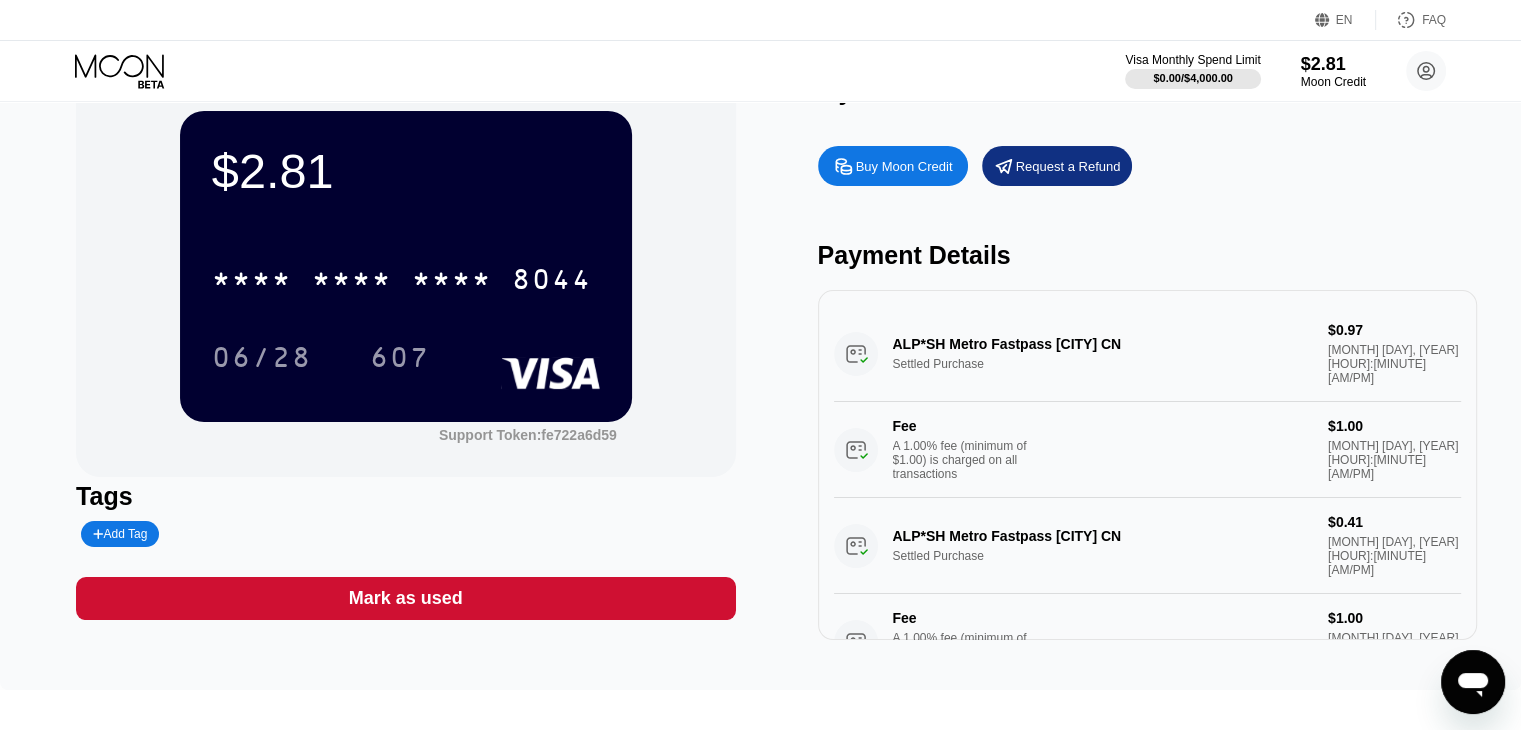 scroll, scrollTop: 56, scrollLeft: 0, axis: vertical 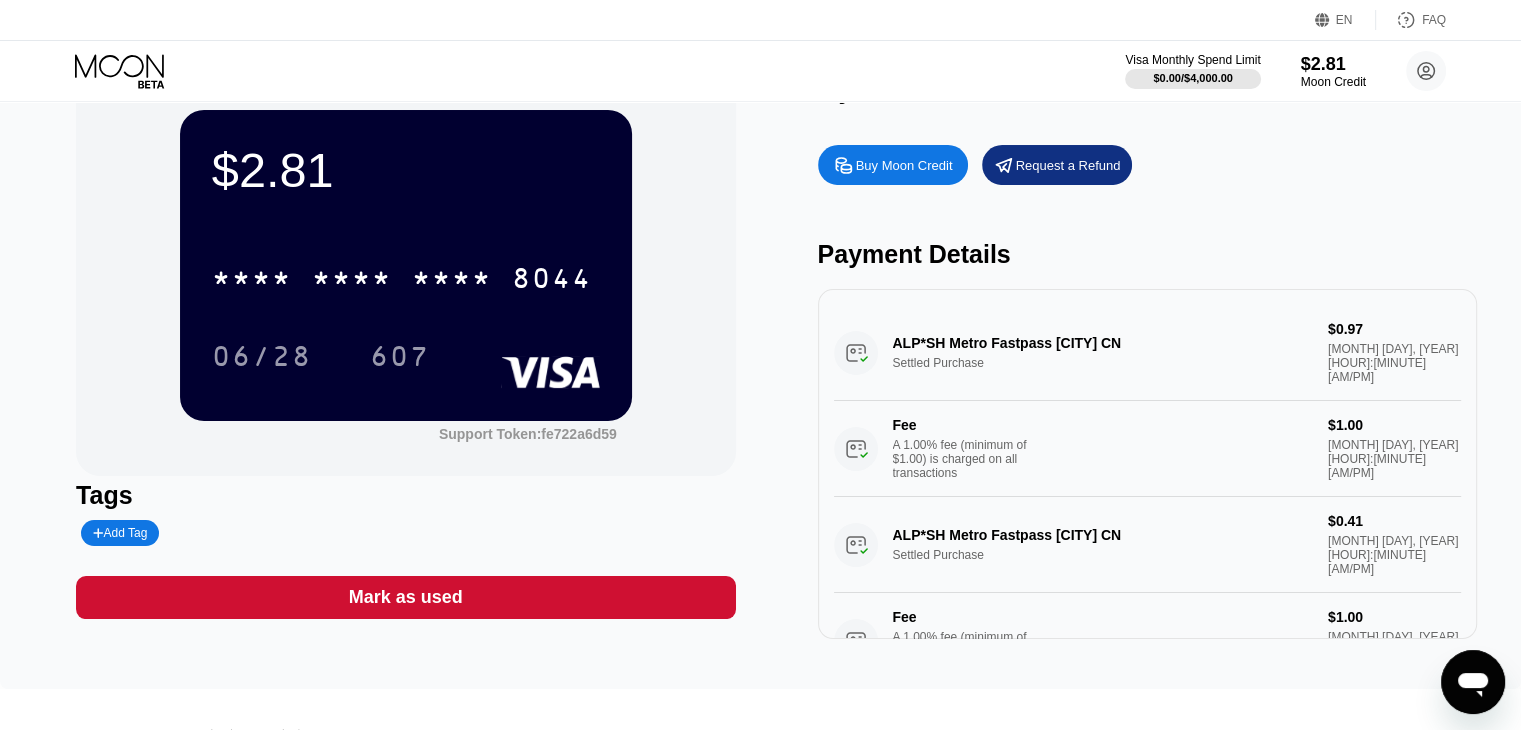 click on "Buy Moon Credit" at bounding box center (904, 165) 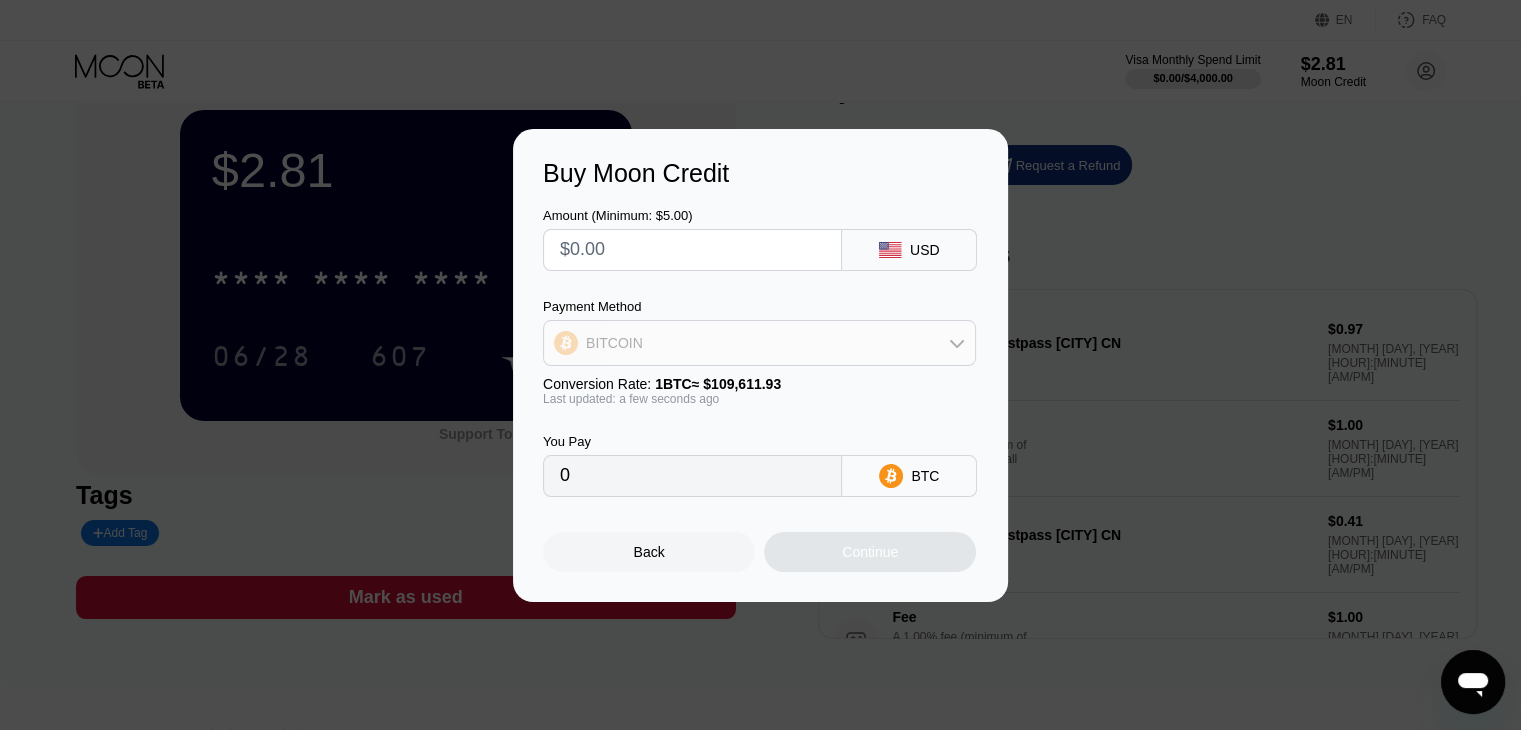 click on "BITCOIN" at bounding box center [759, 343] 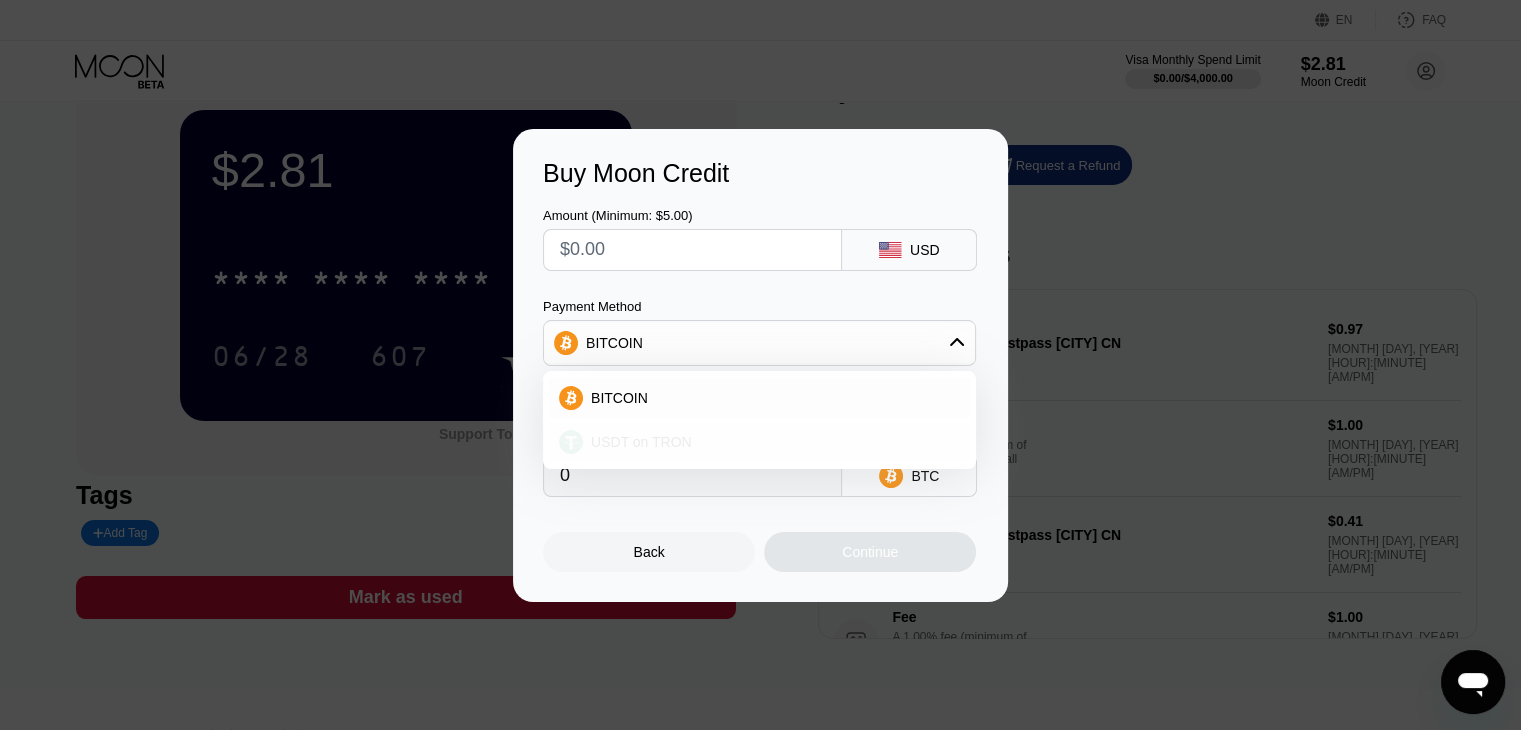click on "USDT on TRON" at bounding box center (641, 442) 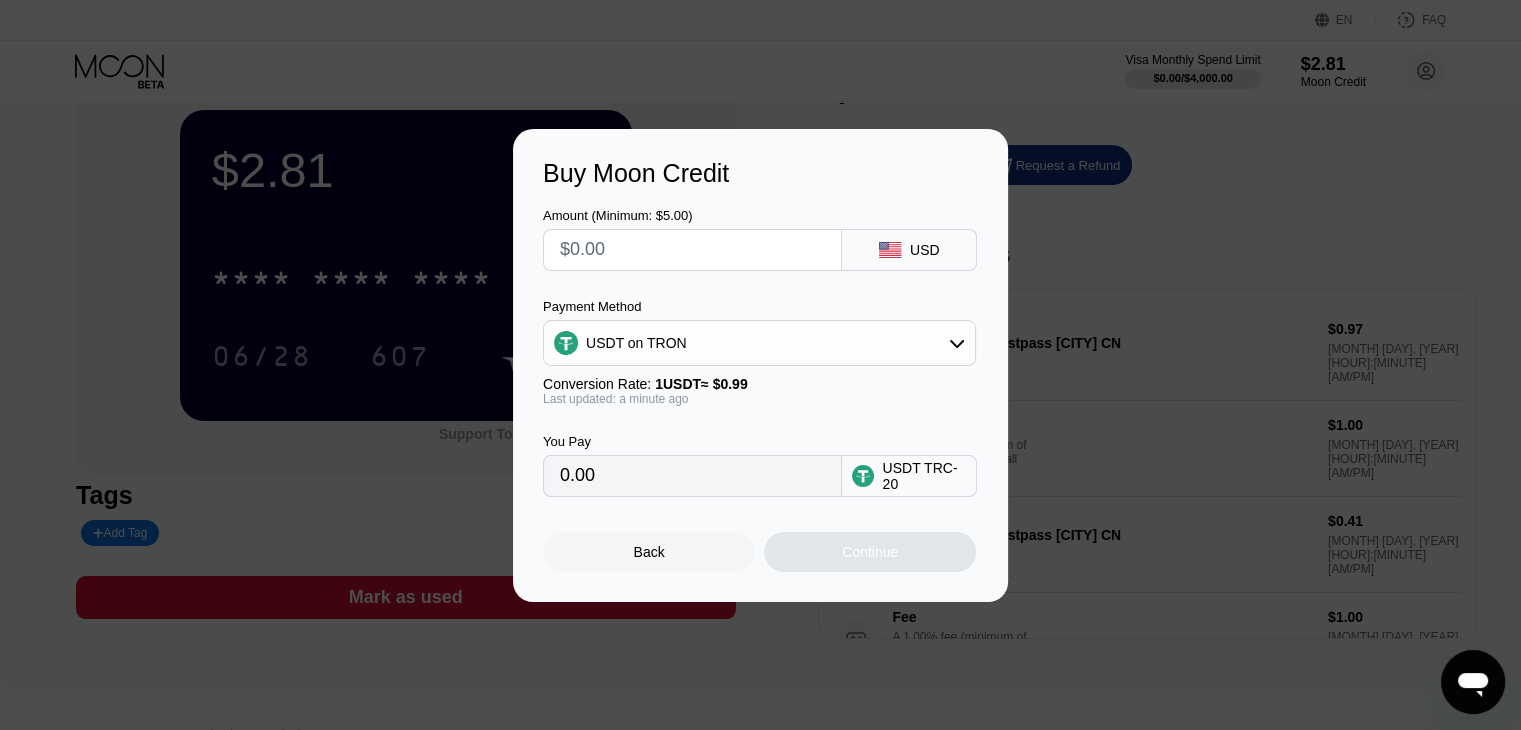click at bounding box center [692, 250] 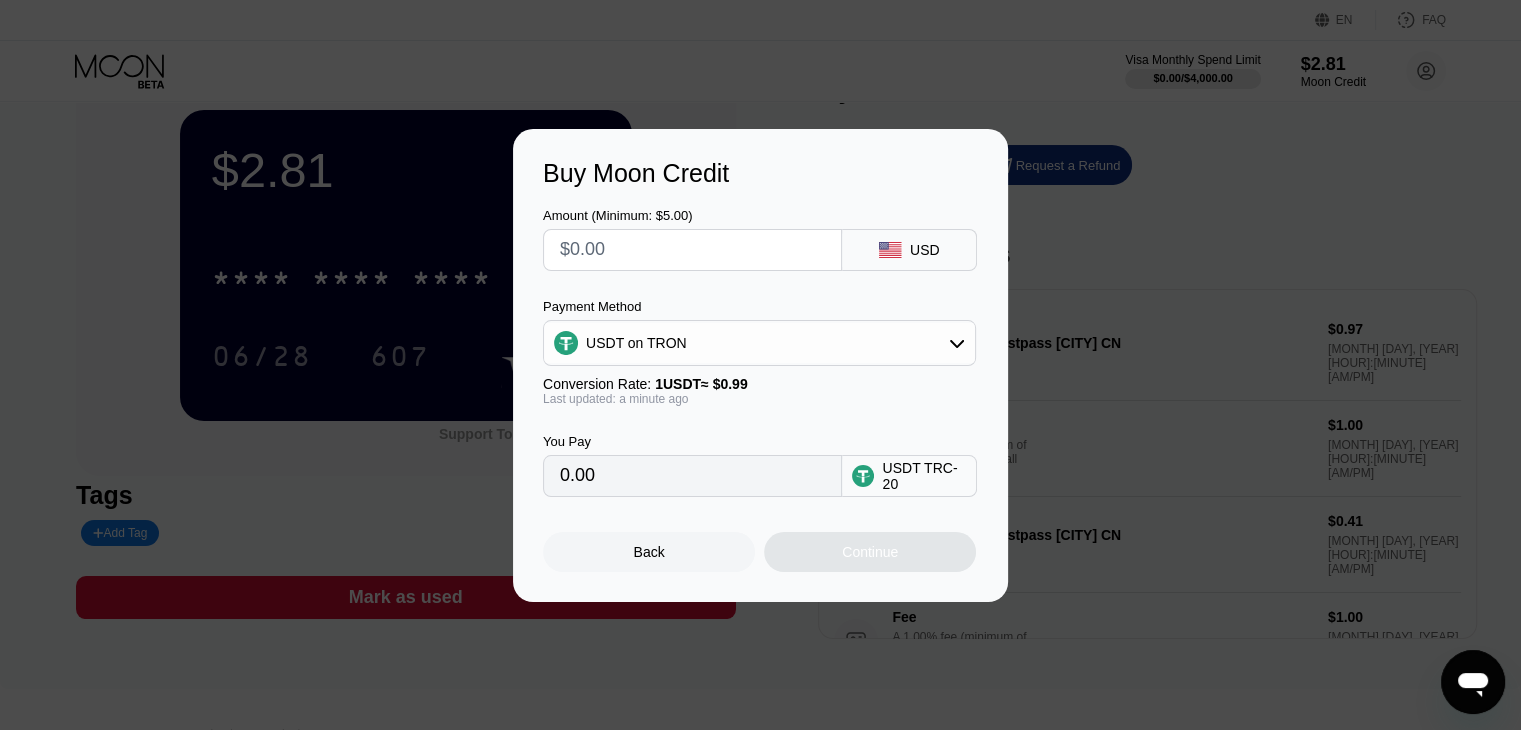 type on "$2" 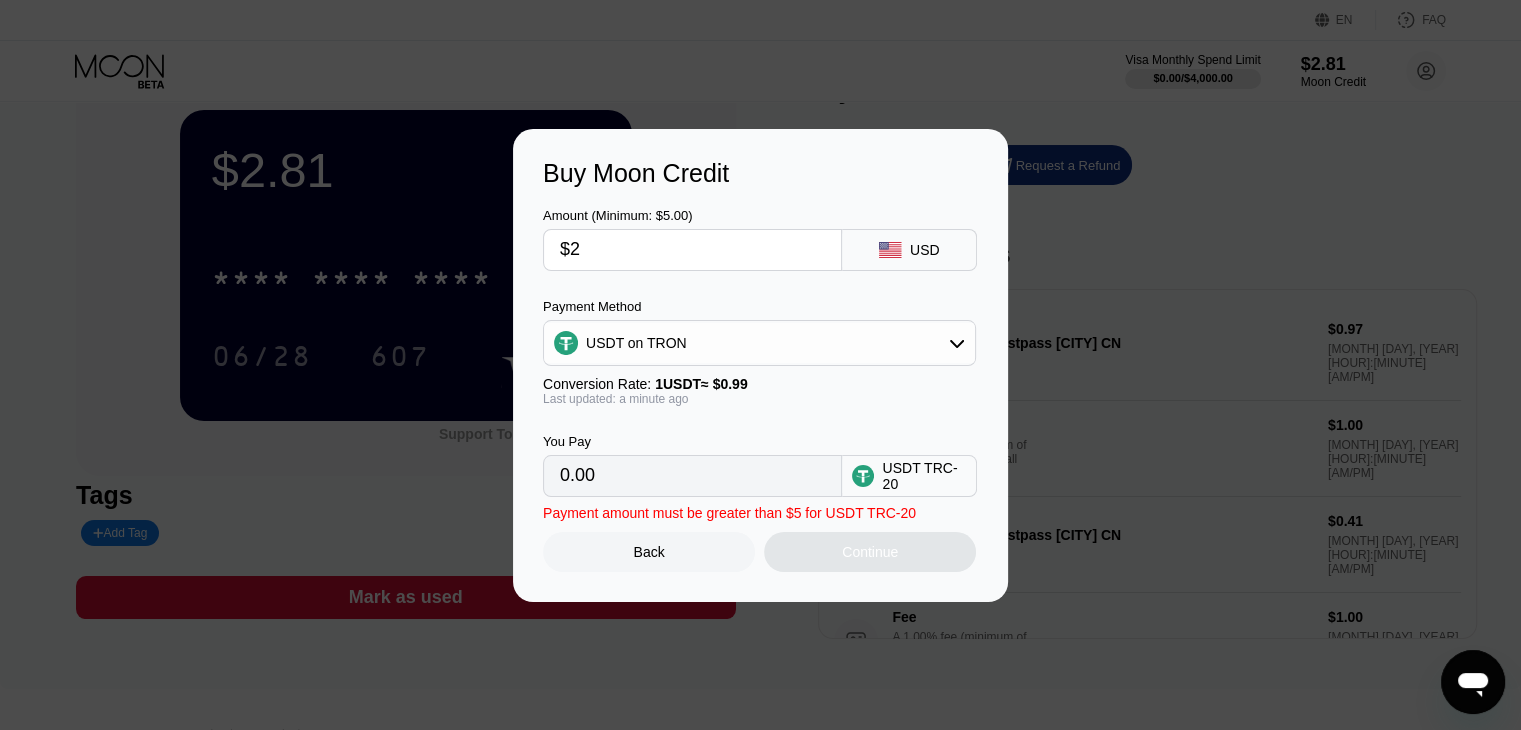 type on "2.02" 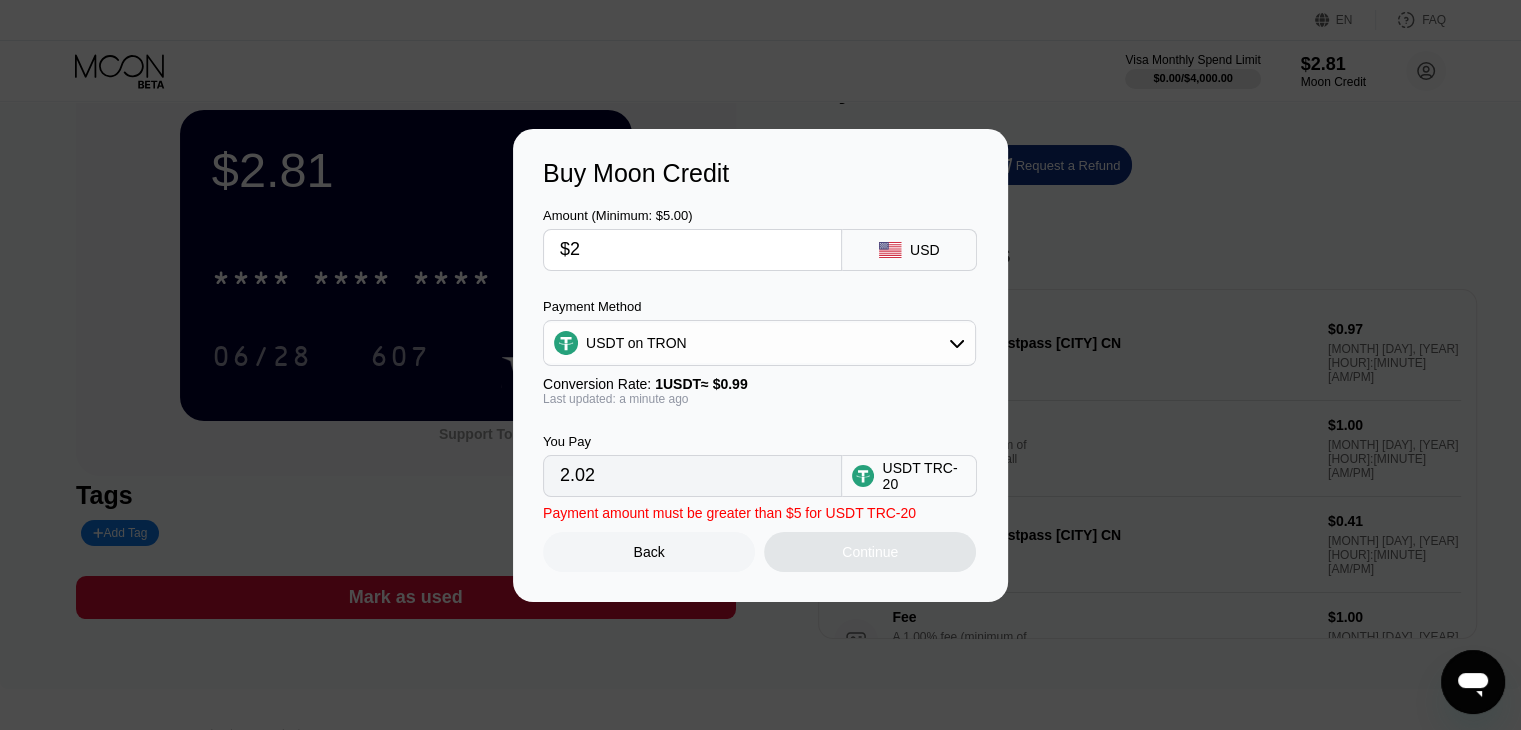 type on "$24" 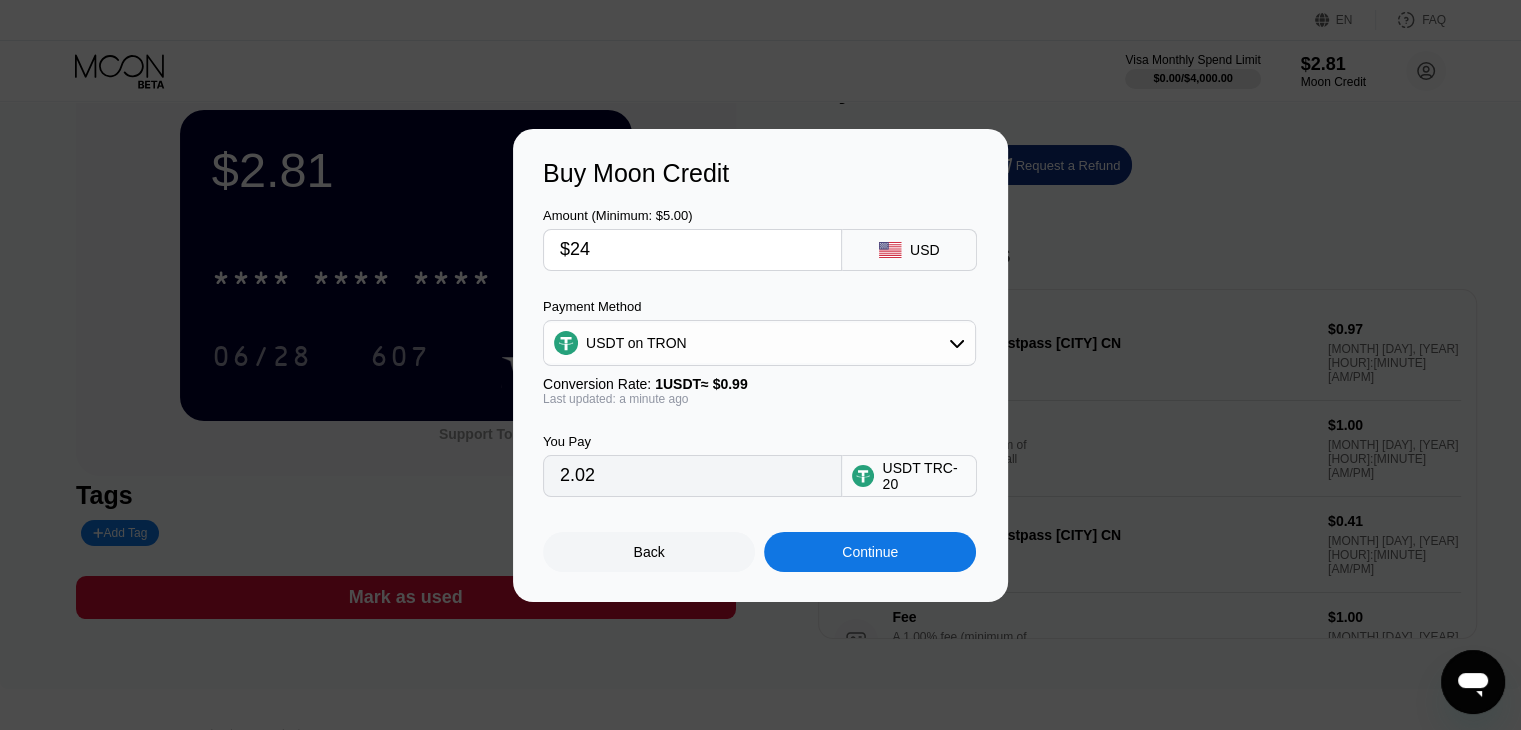 type on "24.24" 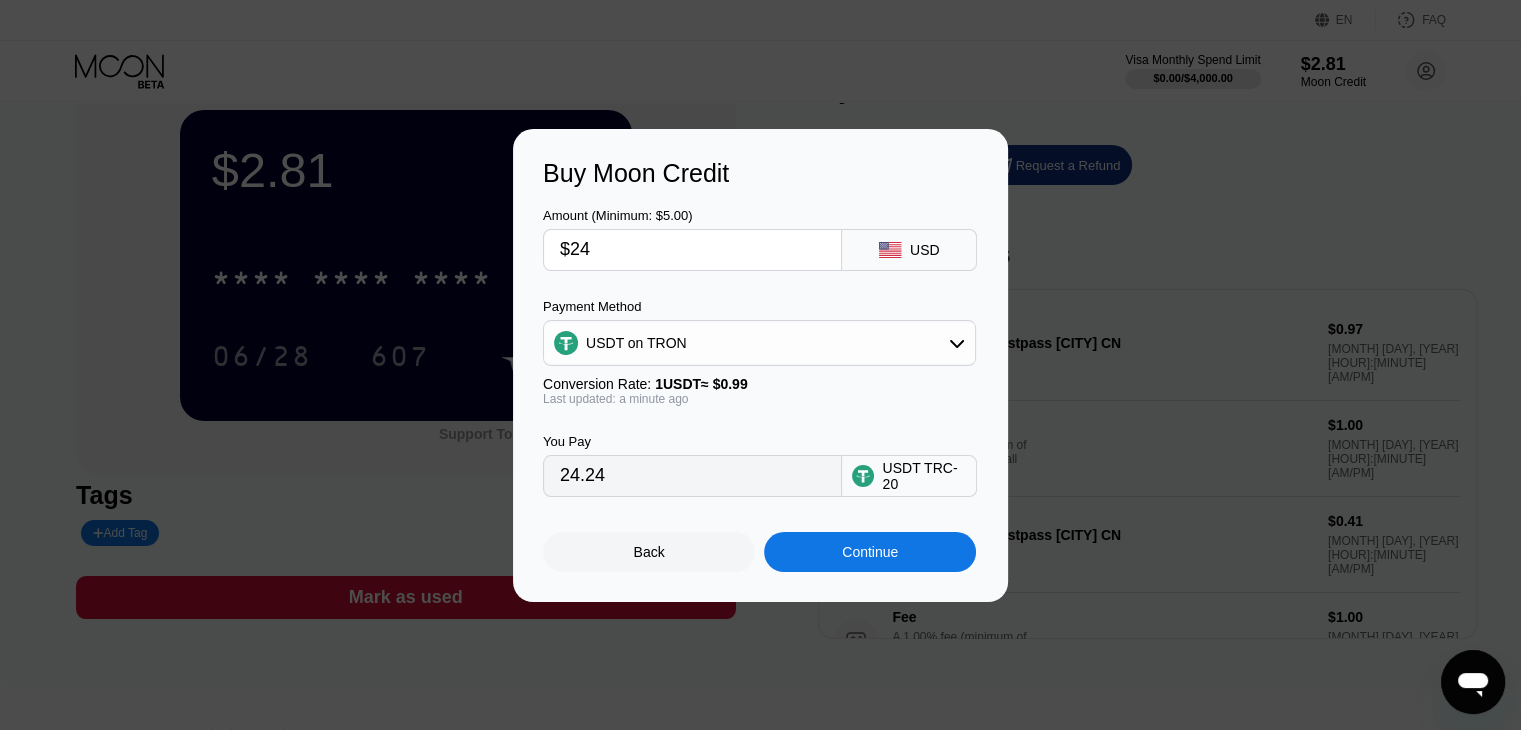 type on "$24" 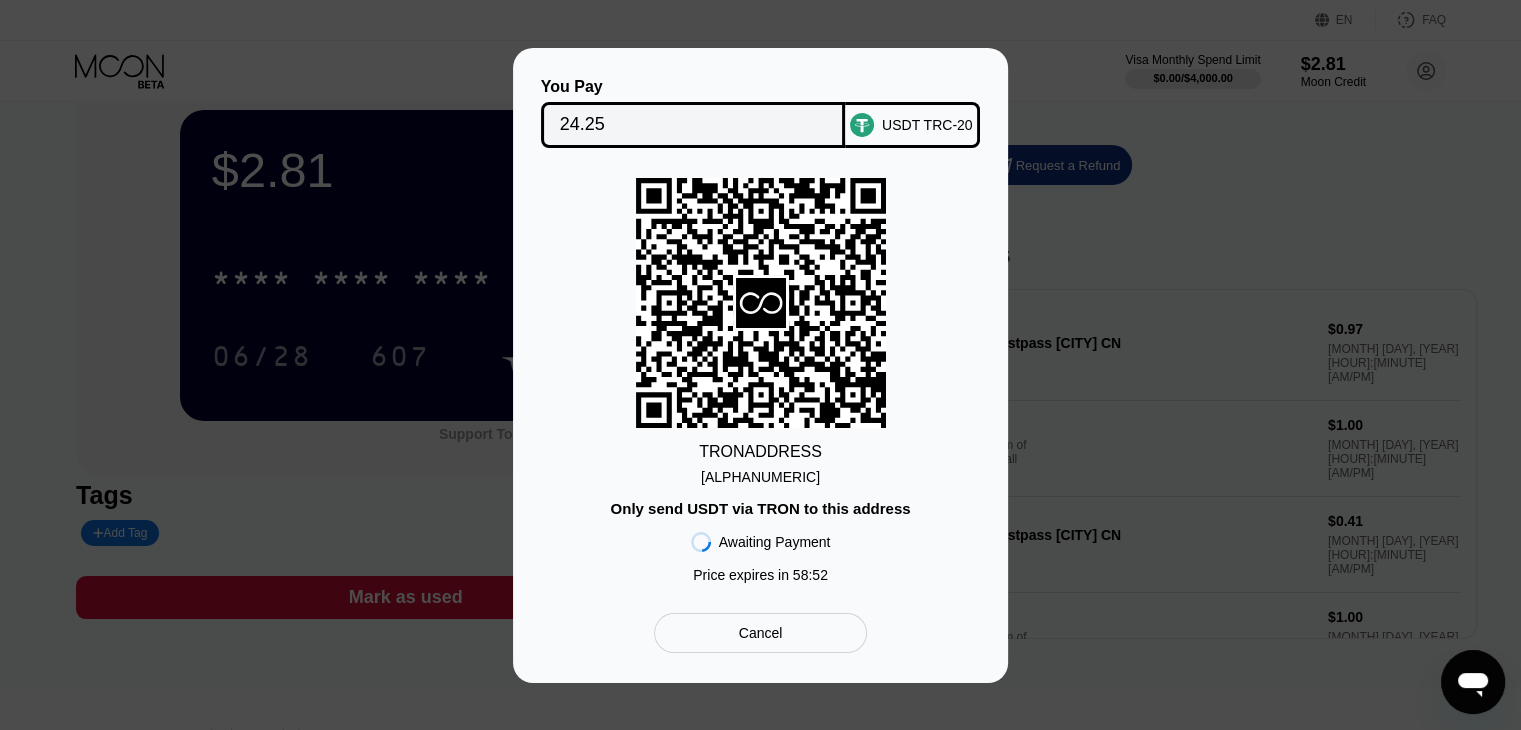 click on "Cancel" at bounding box center (760, 633) 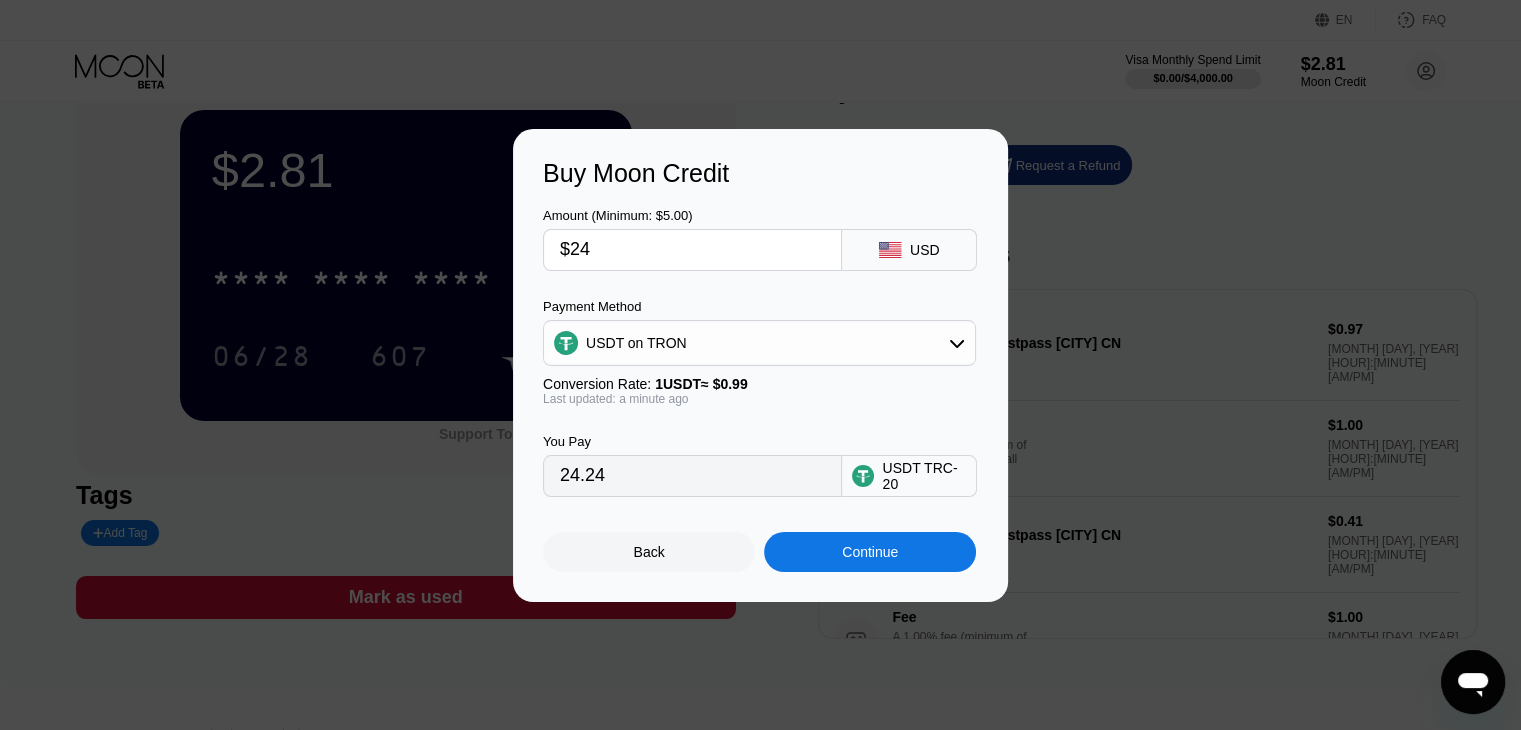 click on "$24" at bounding box center (692, 250) 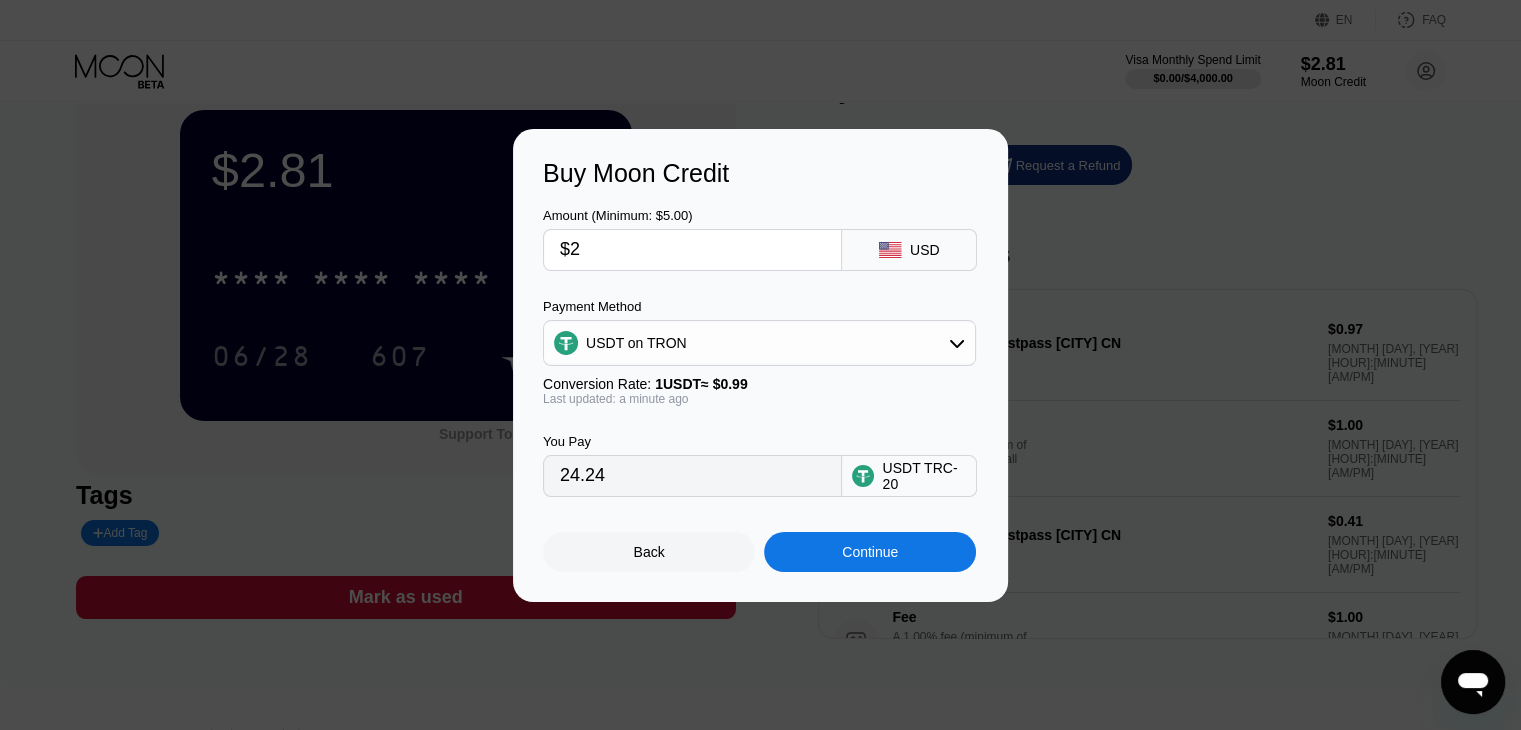 type on "$23" 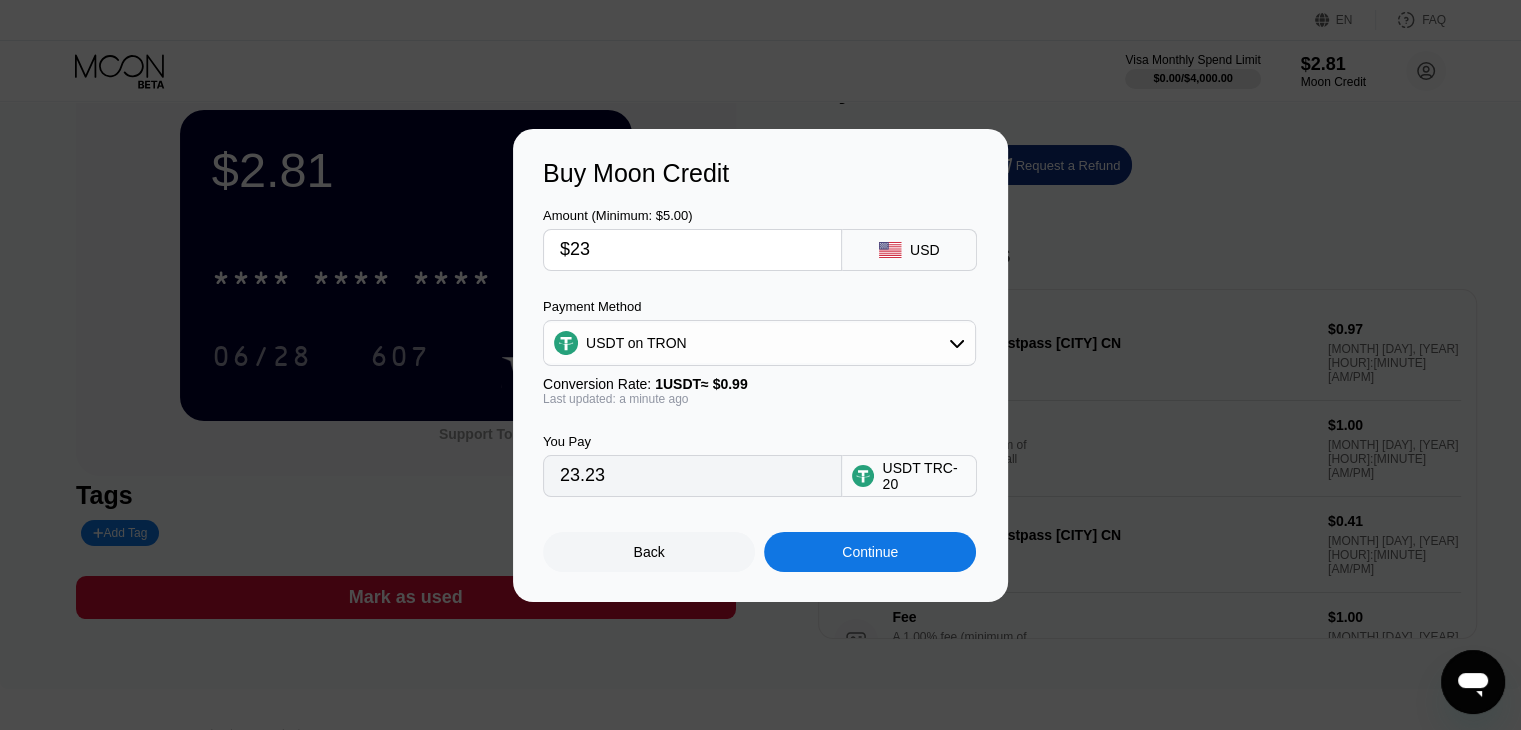 type on "23.23" 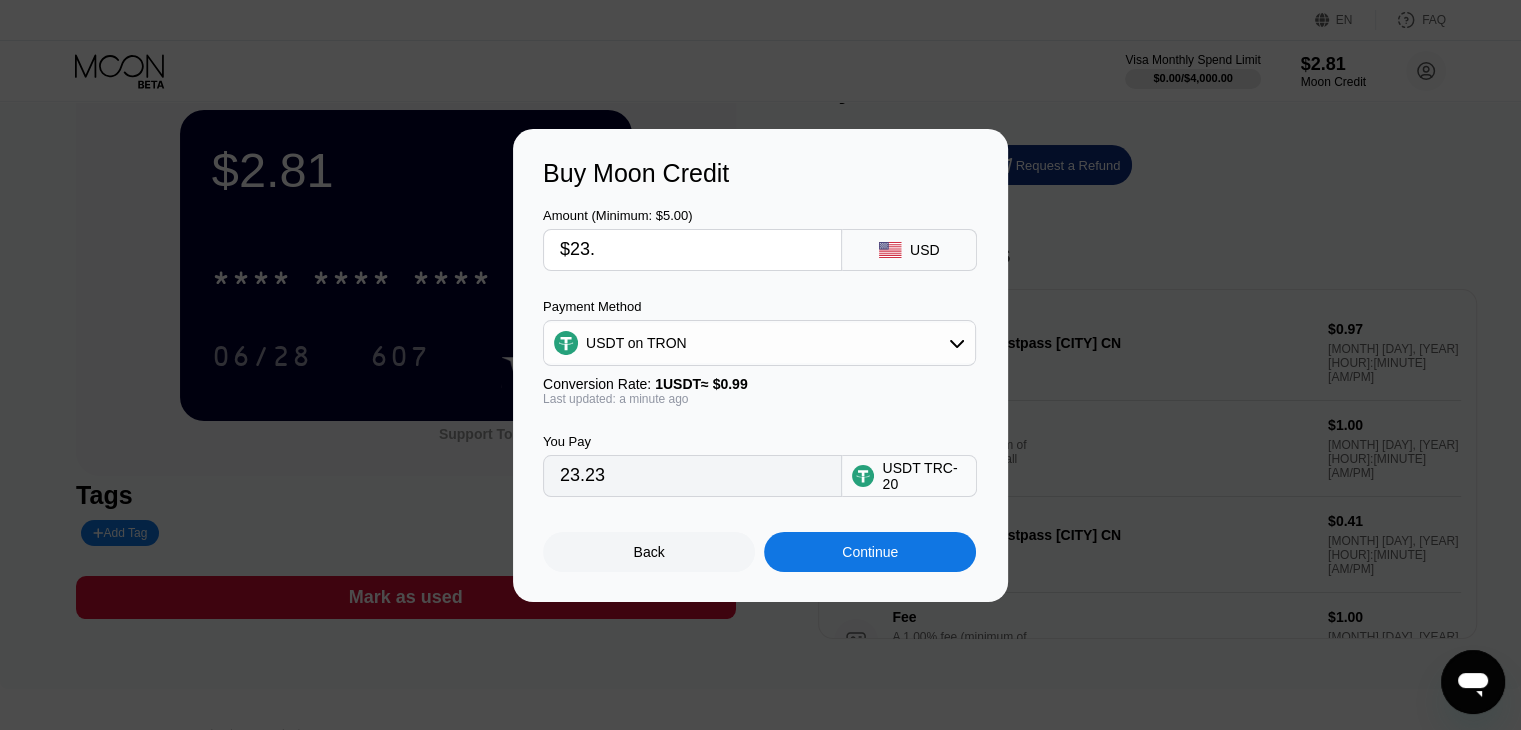 type on "$23.5" 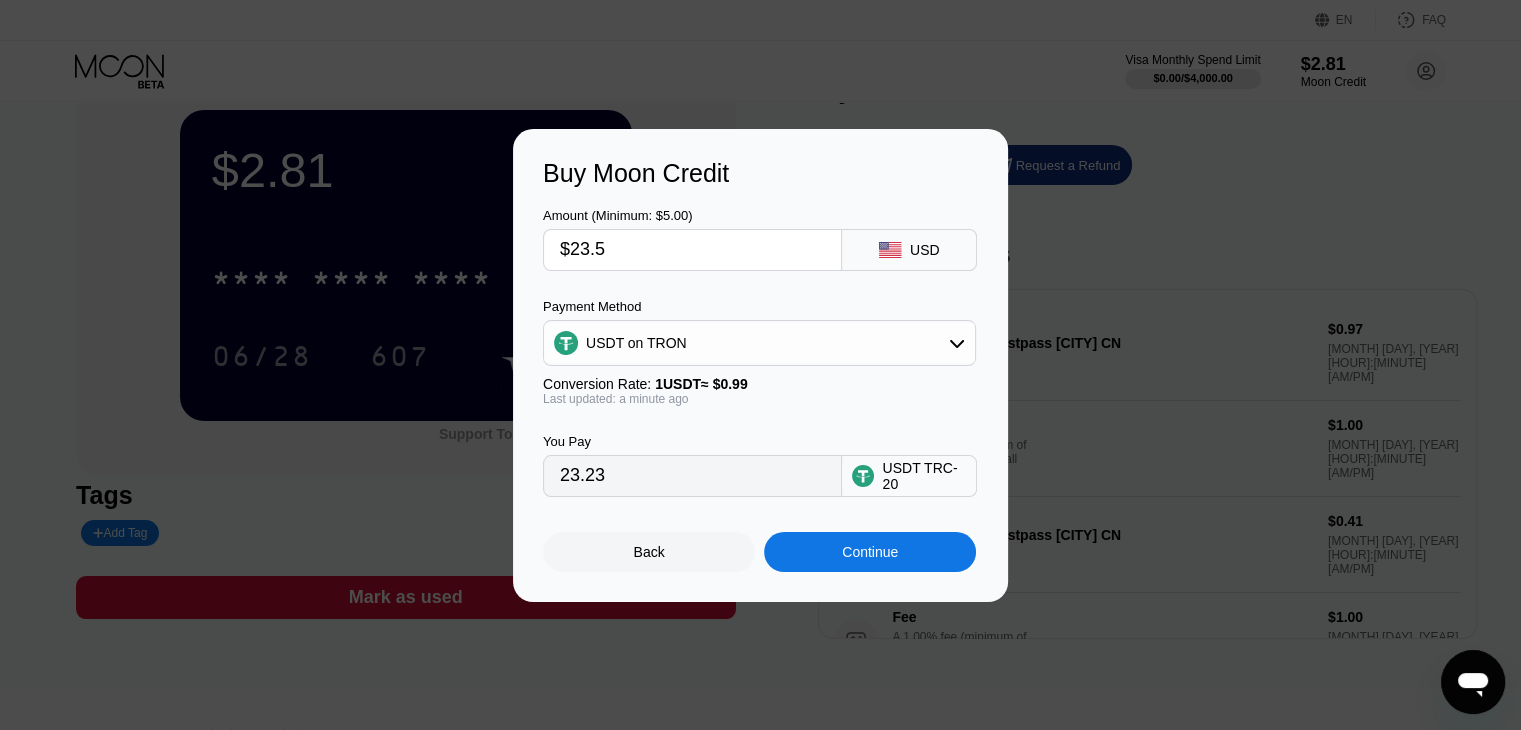 type on "23.74" 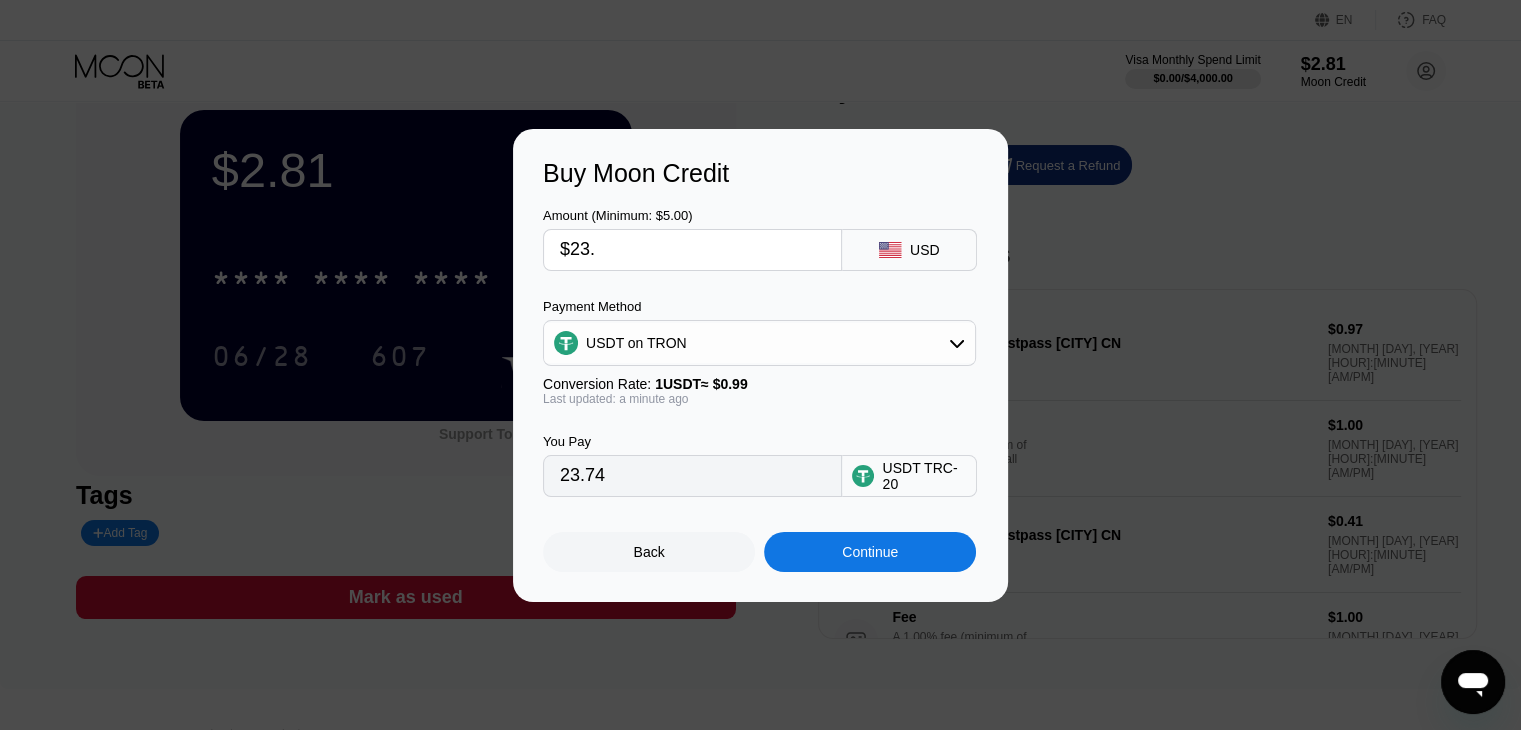 type on "$23.6" 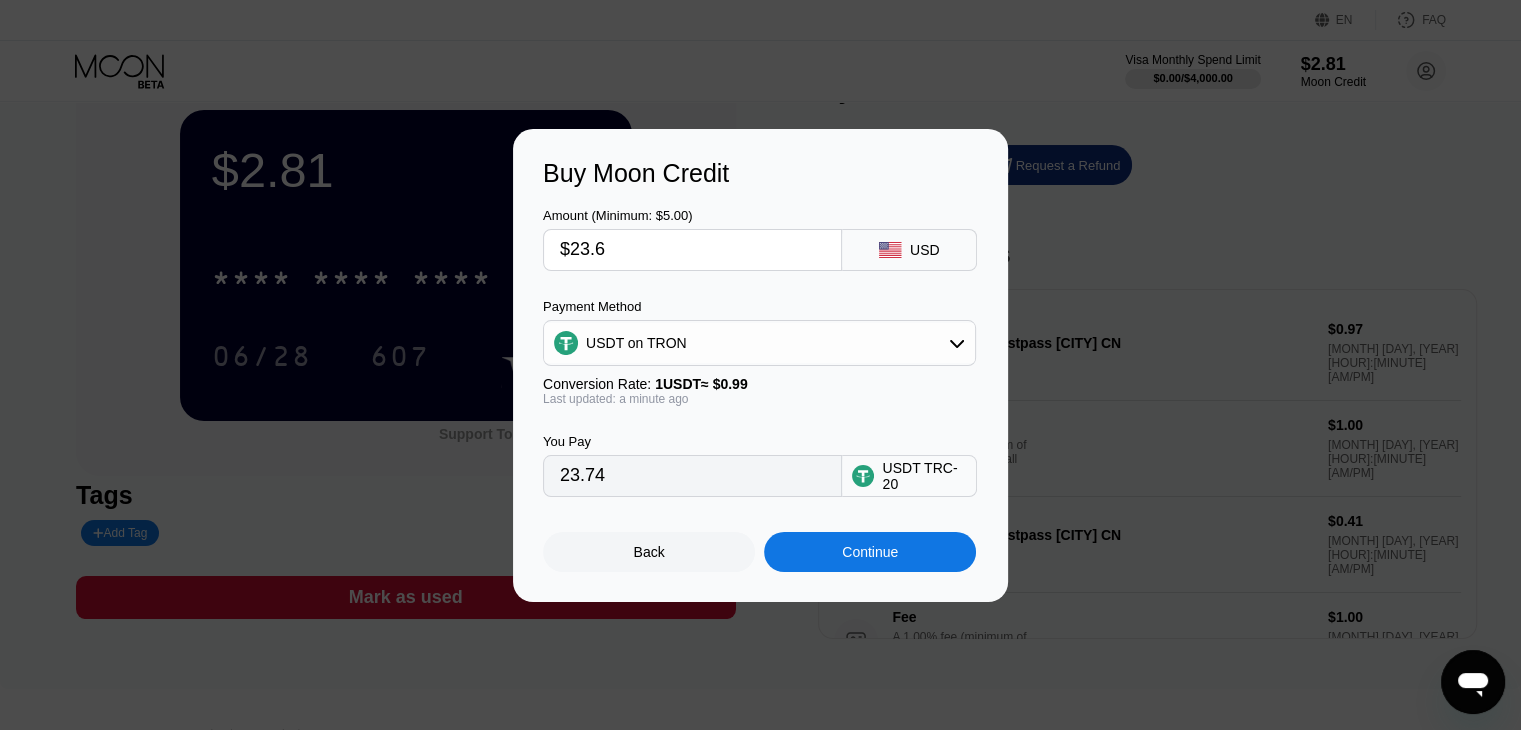 type on "23.84" 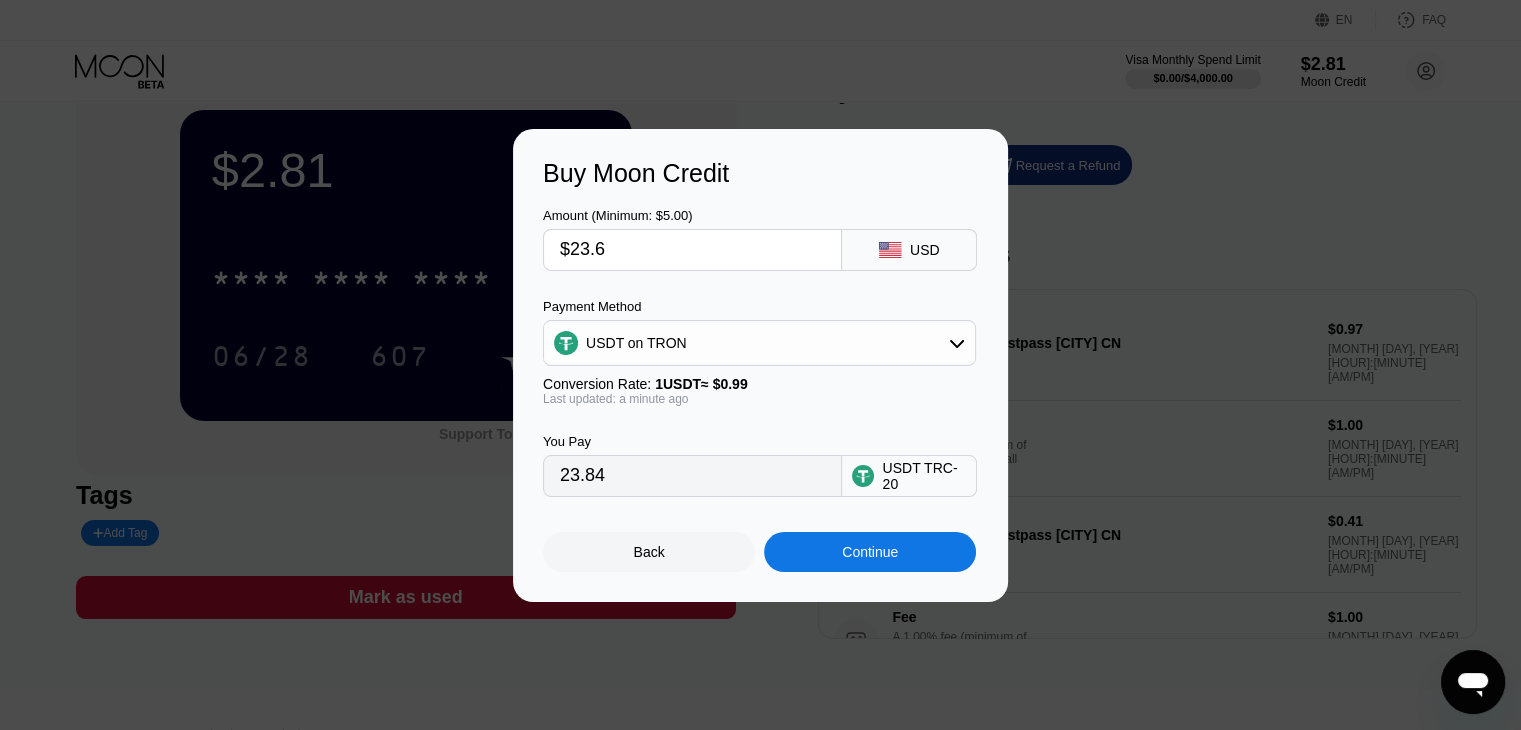 type on "$23." 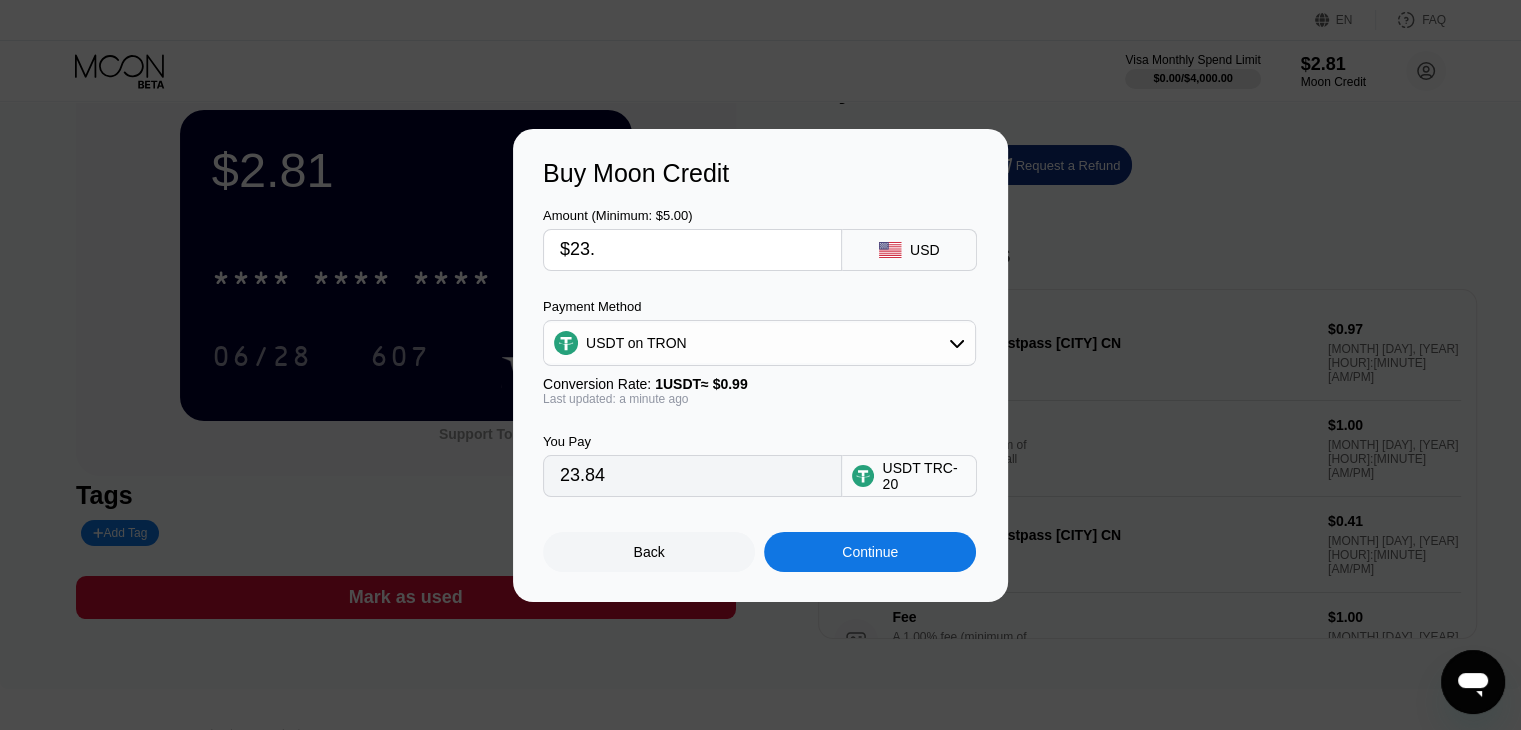 type on "23.23" 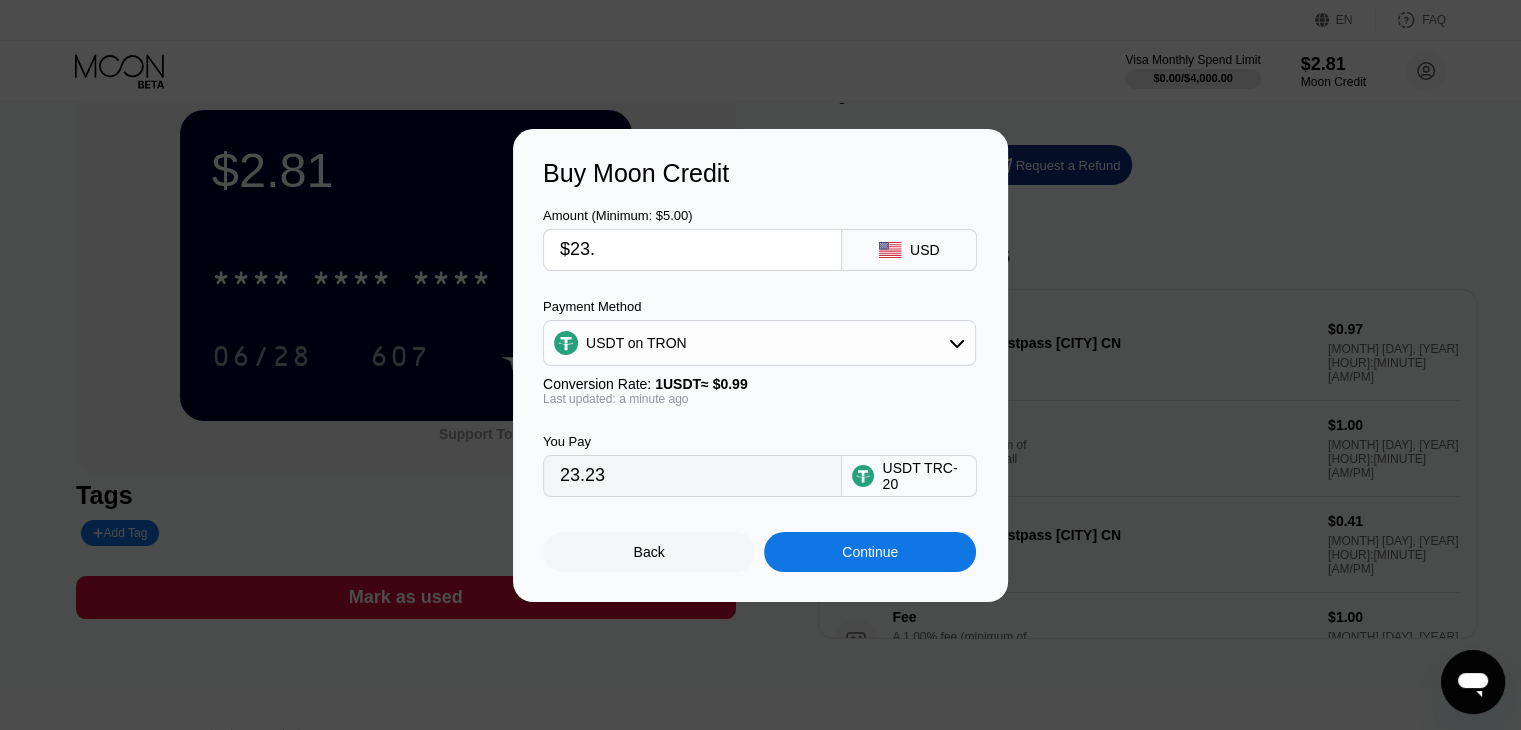 type on "$23.7" 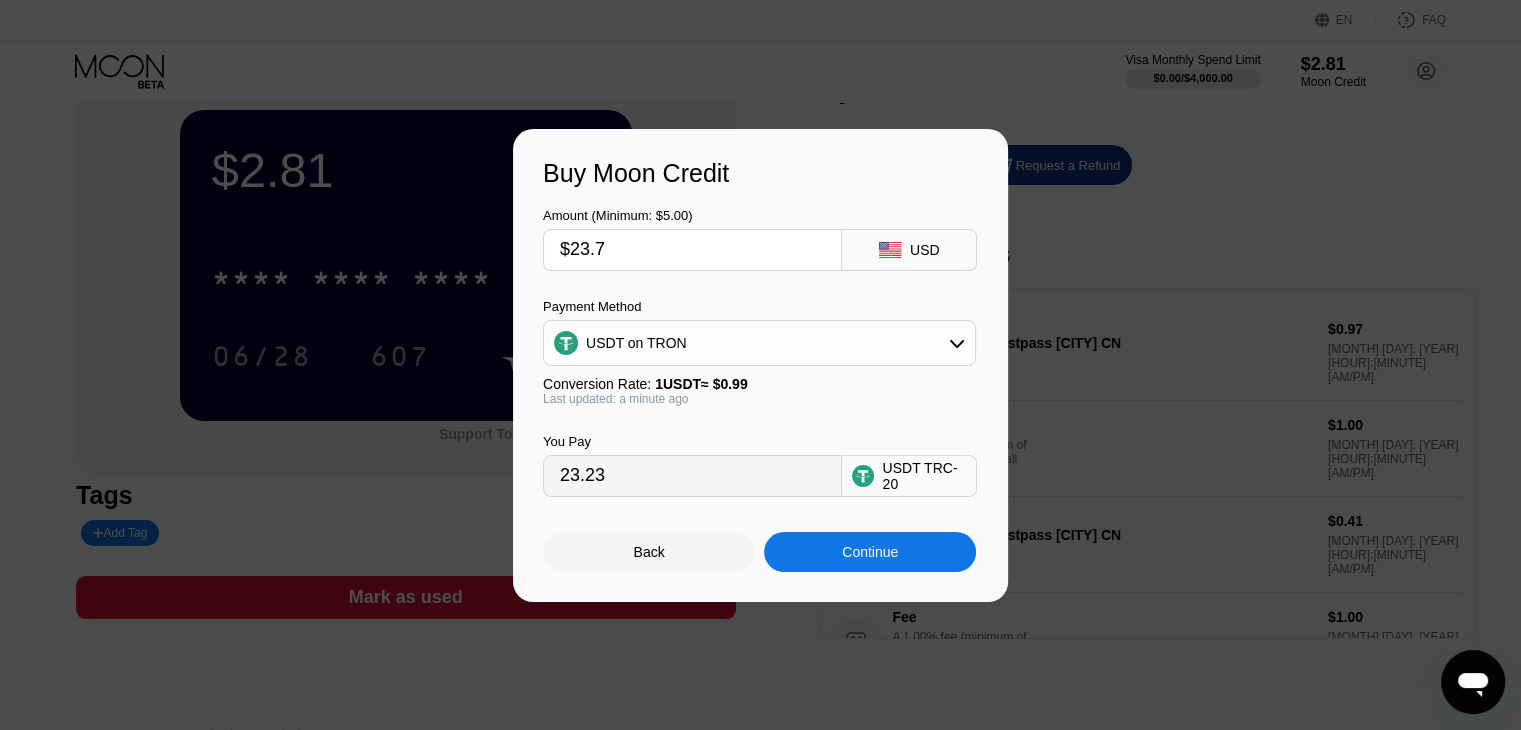 type on "23.94" 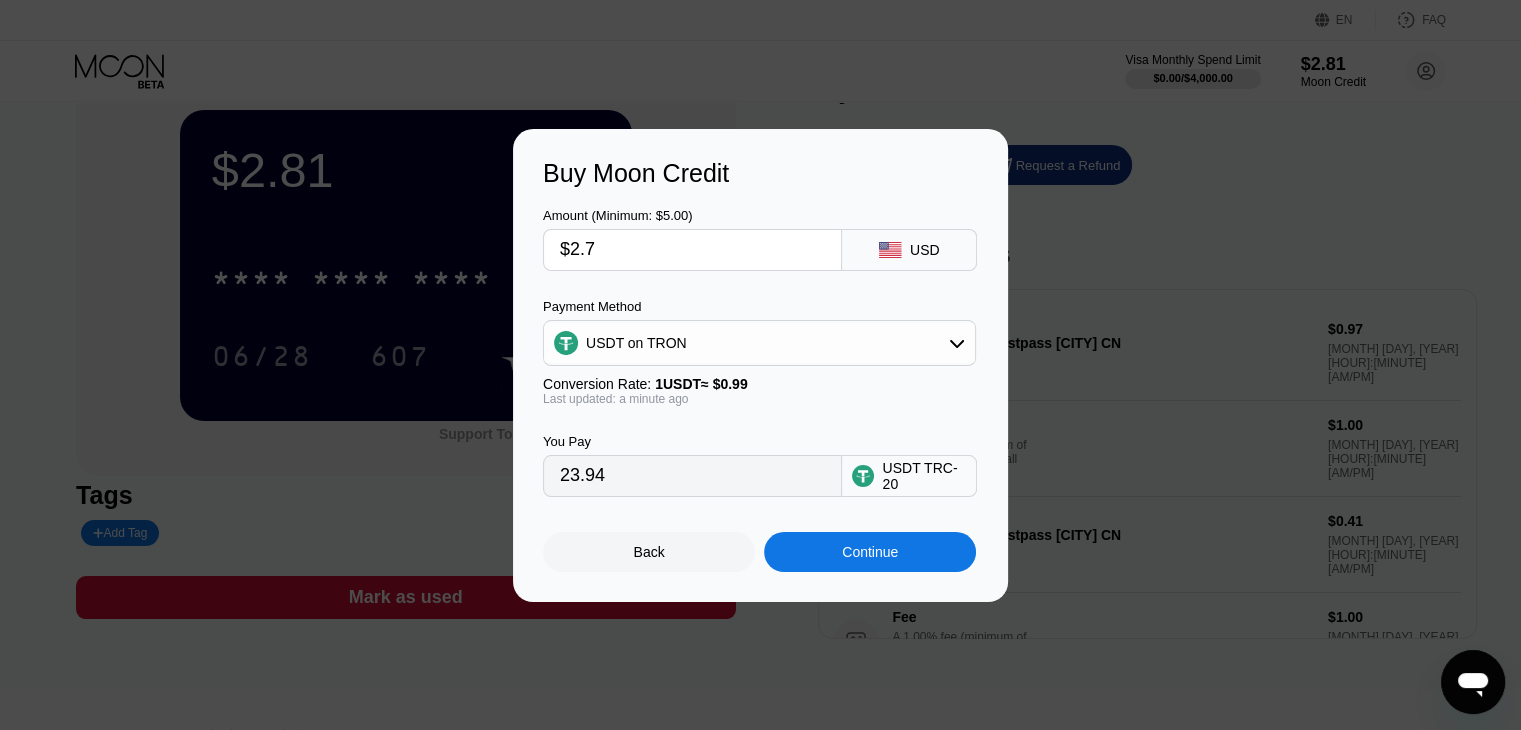 type on "$22.7" 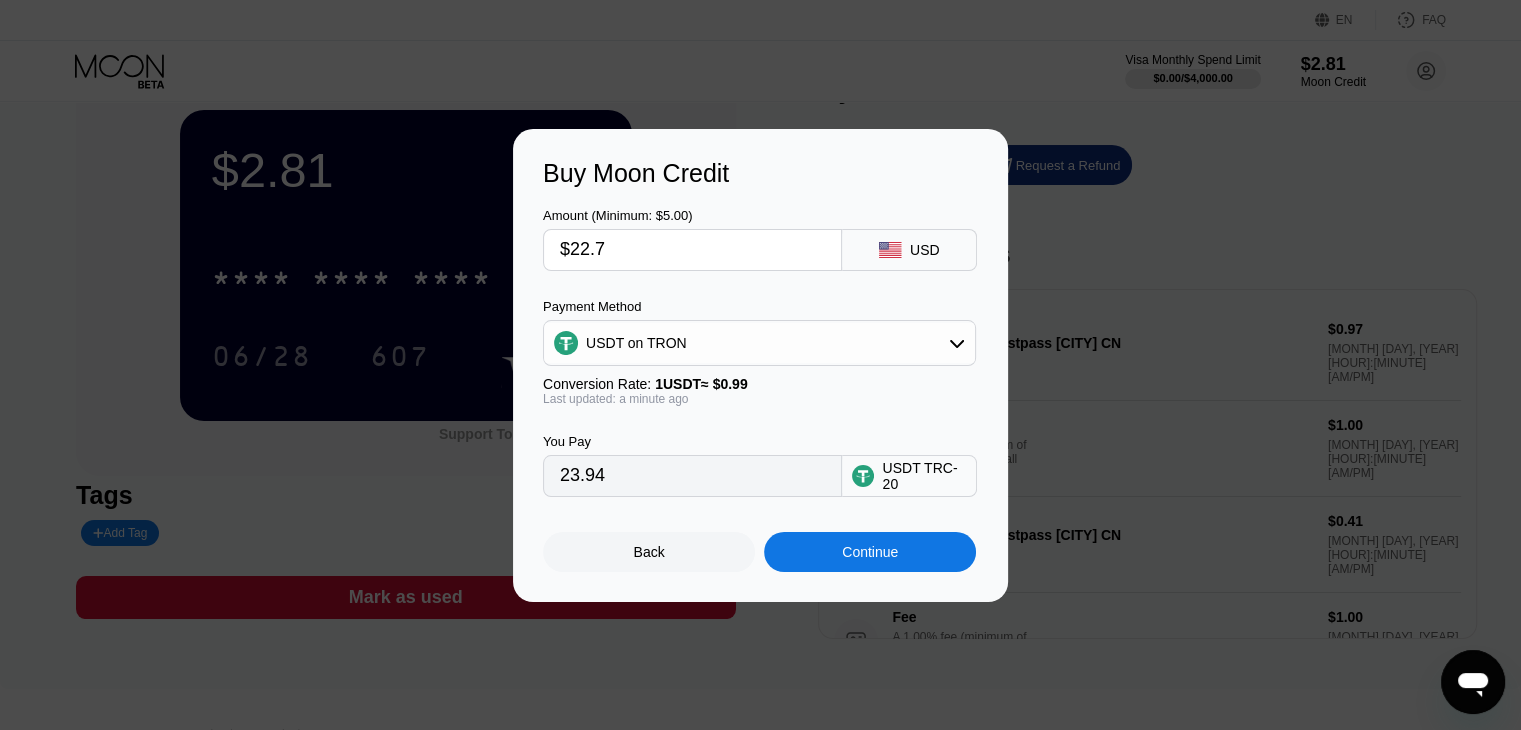 type on "22.93" 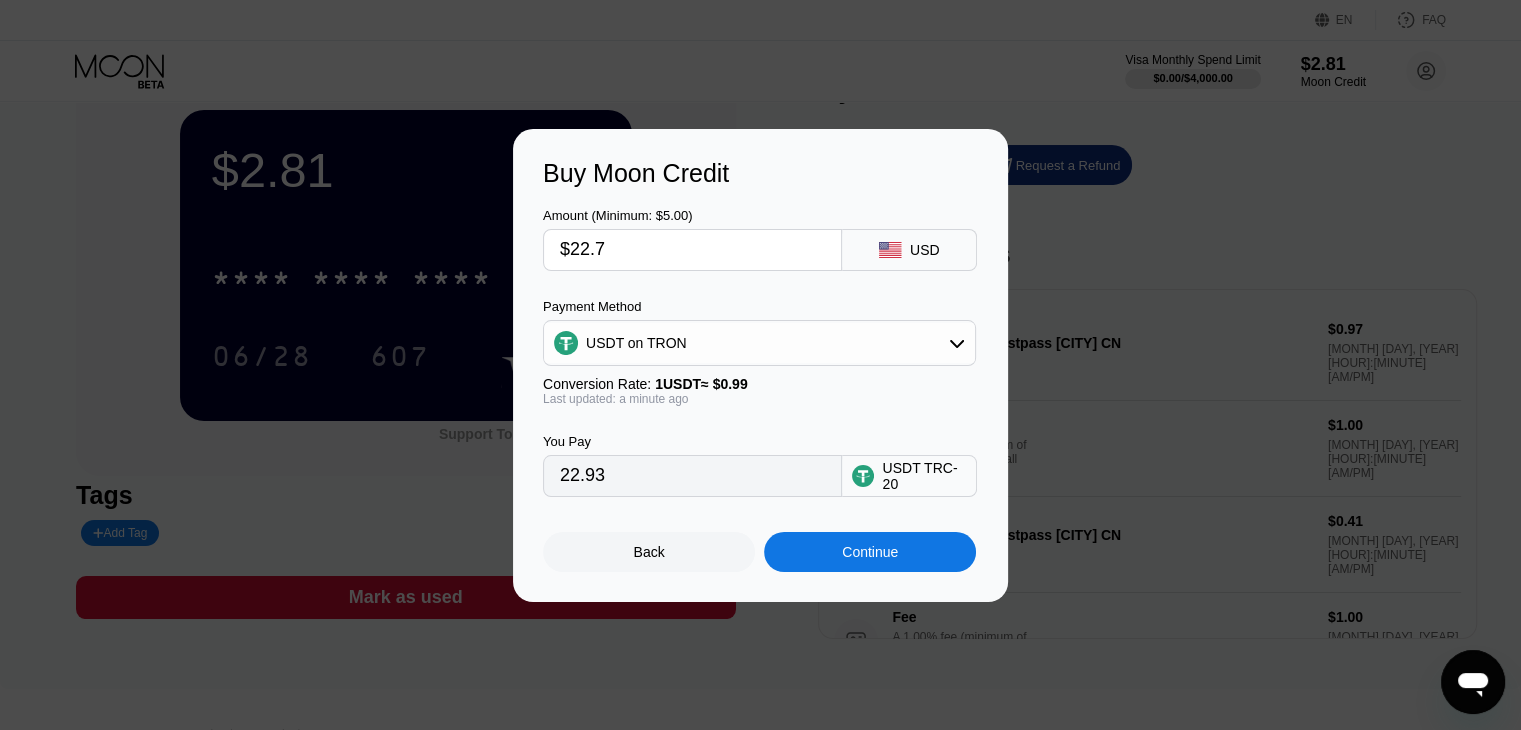 type on "$22.7" 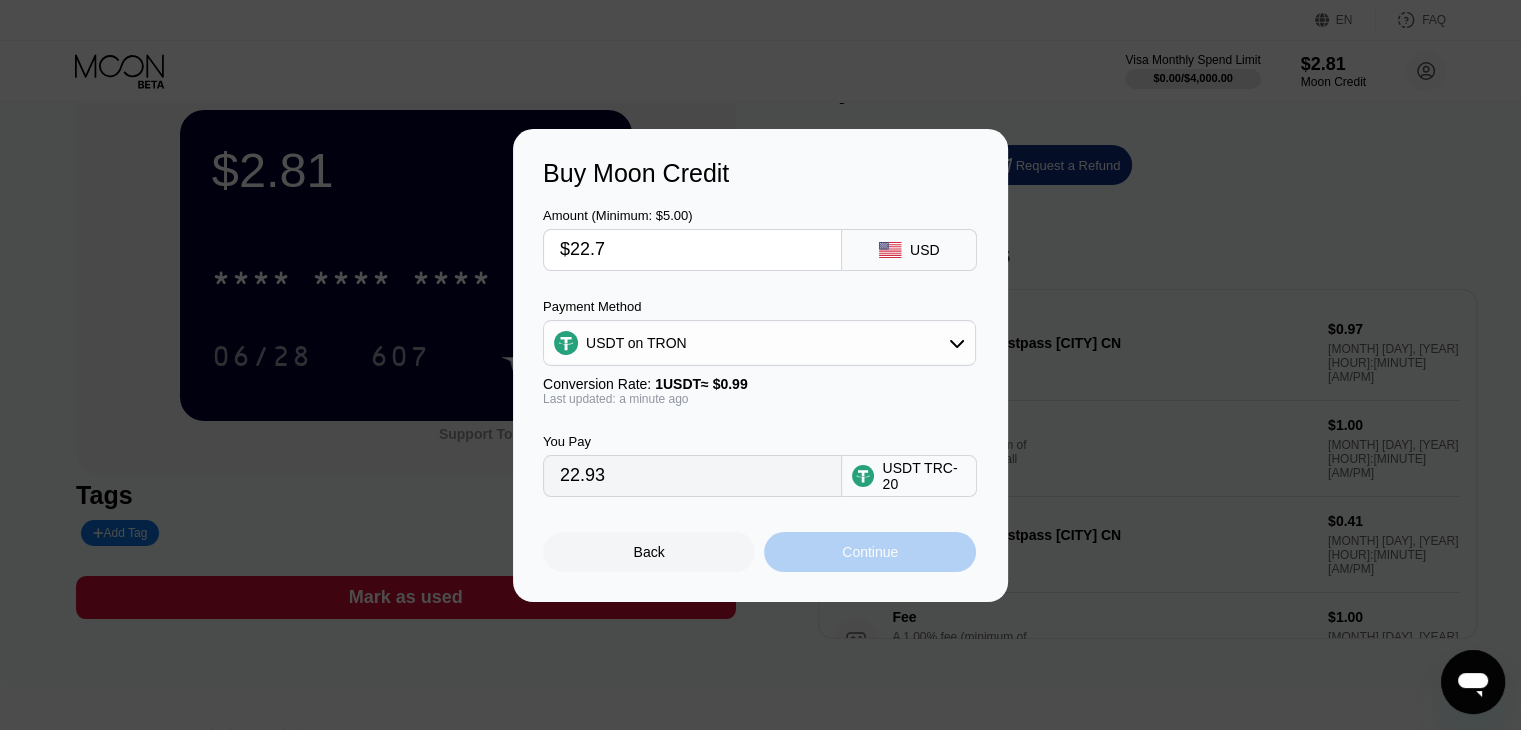 click on "Continue" at bounding box center (870, 552) 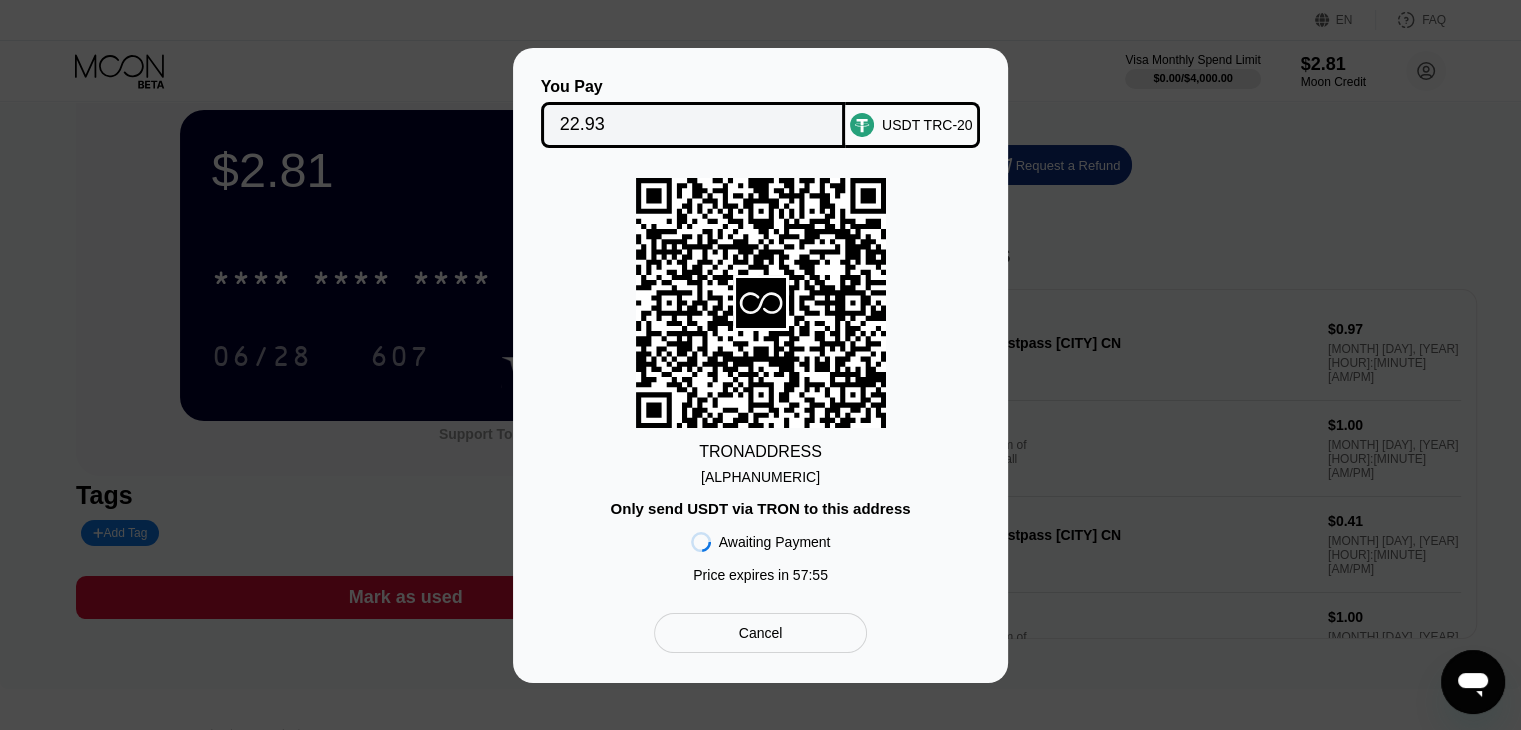 click on "Cancel" at bounding box center (760, 633) 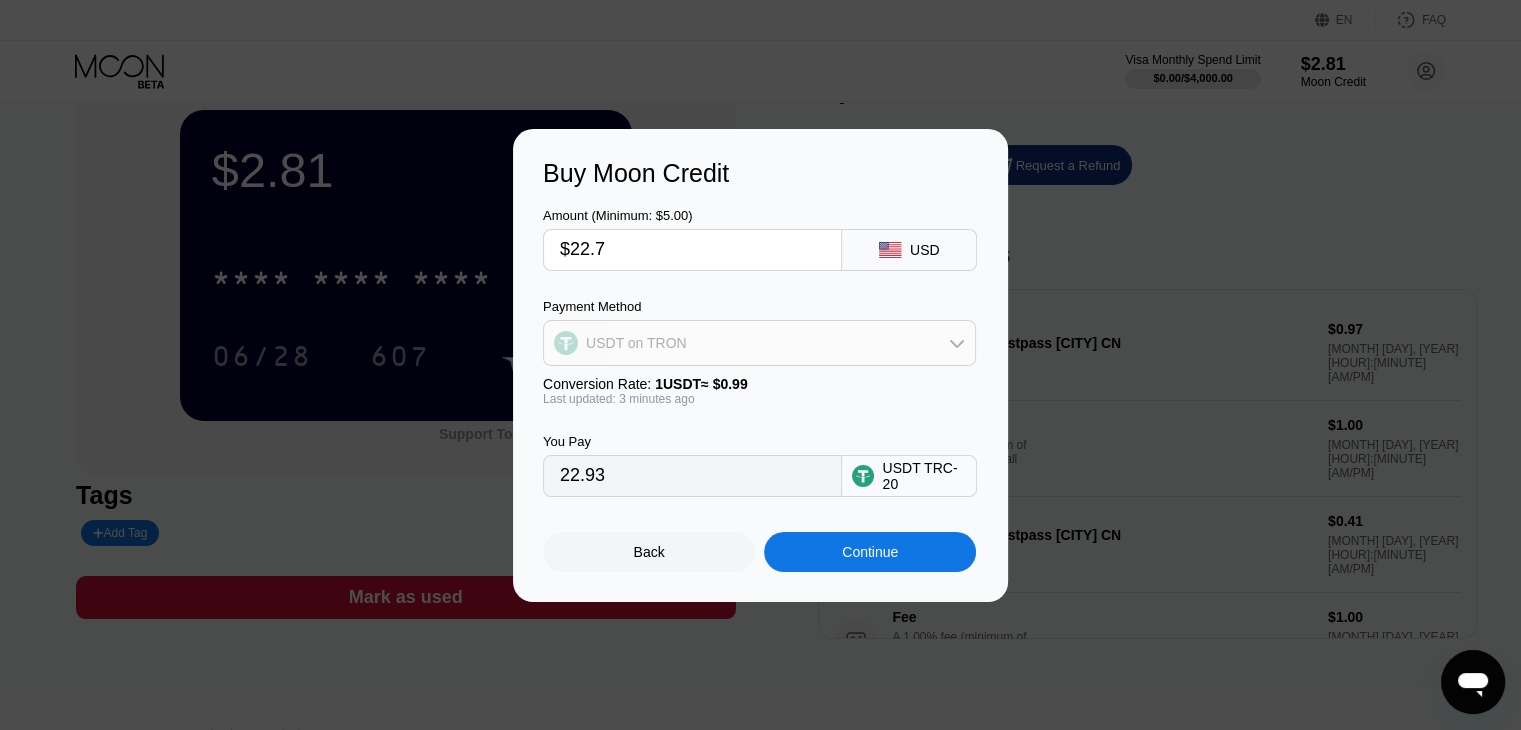 click on "USDT on TRON" at bounding box center (759, 343) 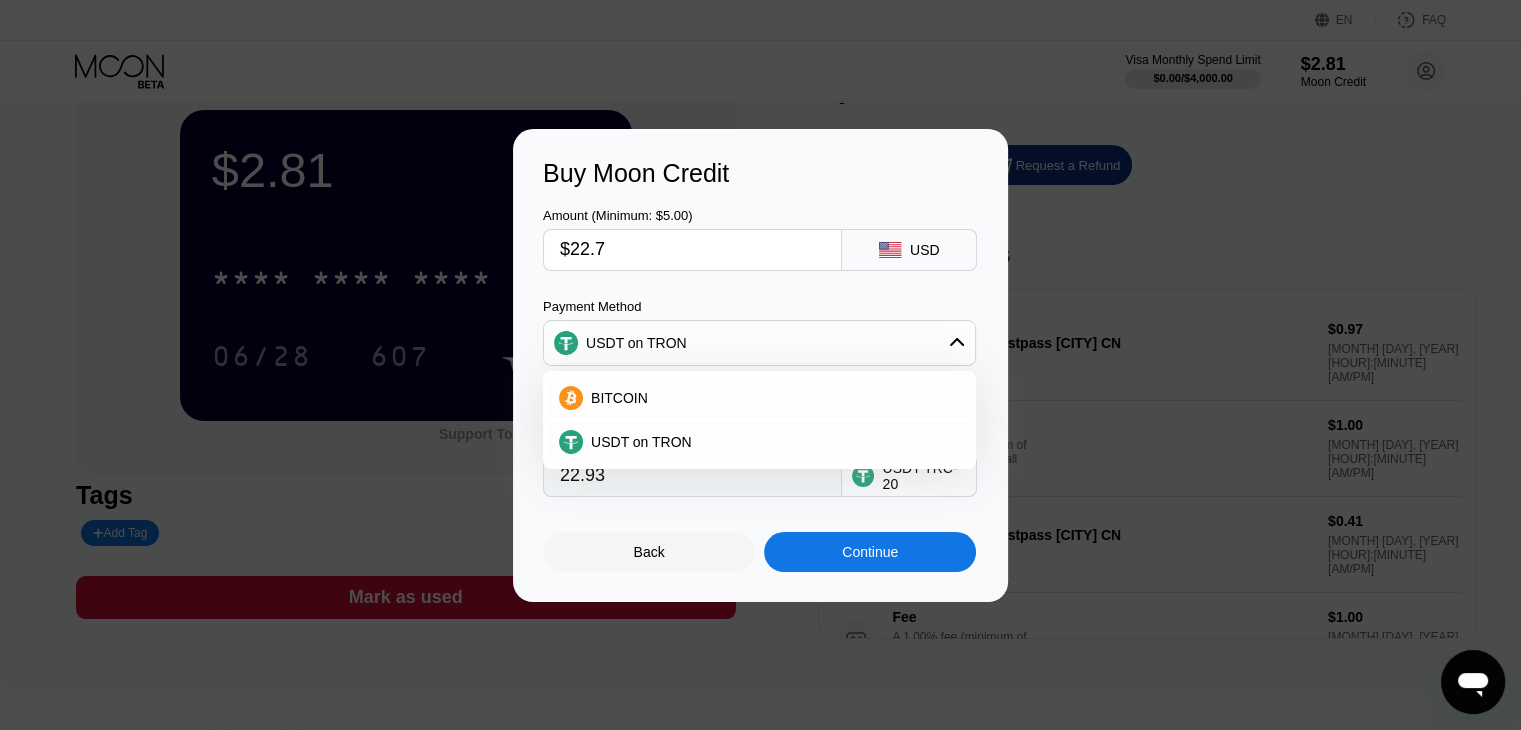click on "USDT on TRON" at bounding box center [759, 343] 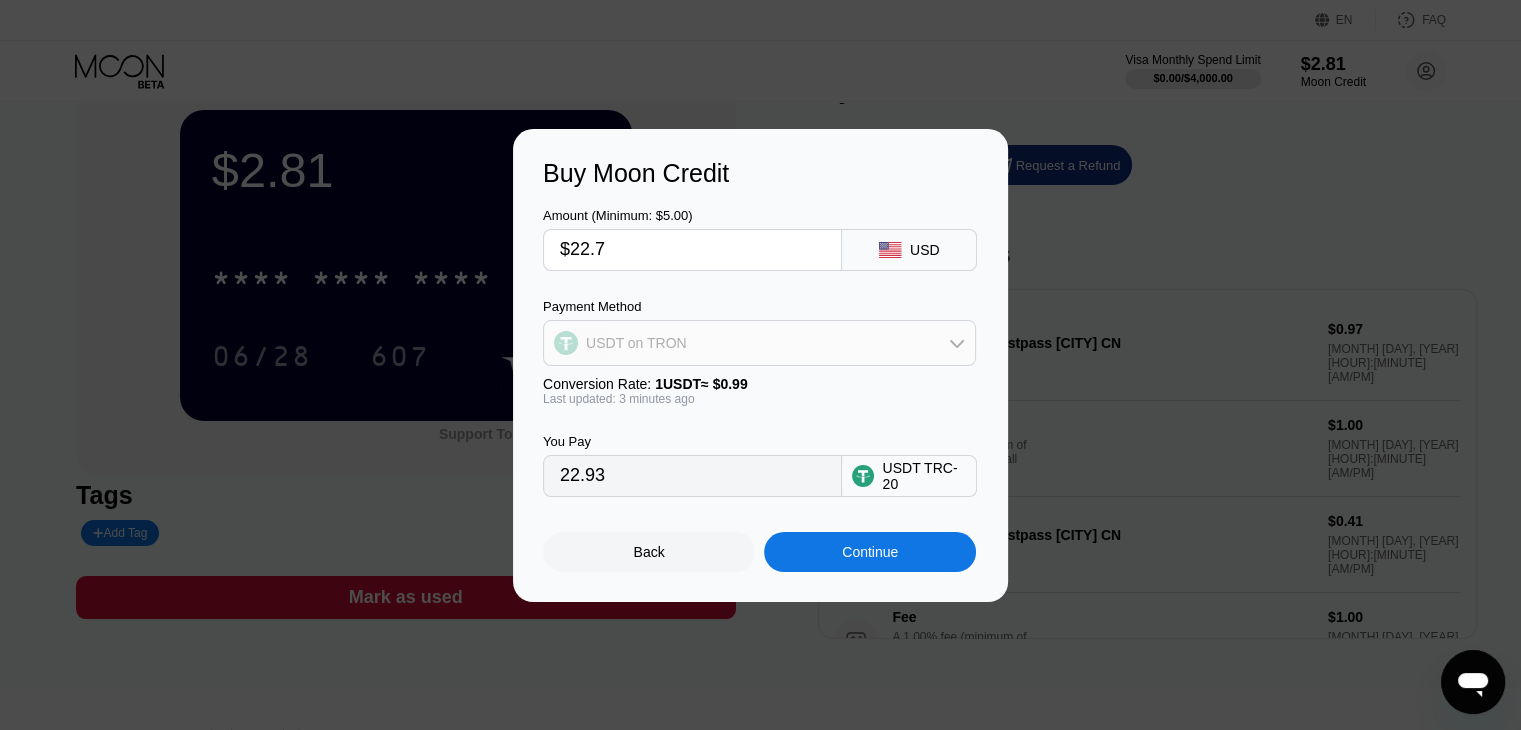 click on "USDT on TRON" at bounding box center (759, 343) 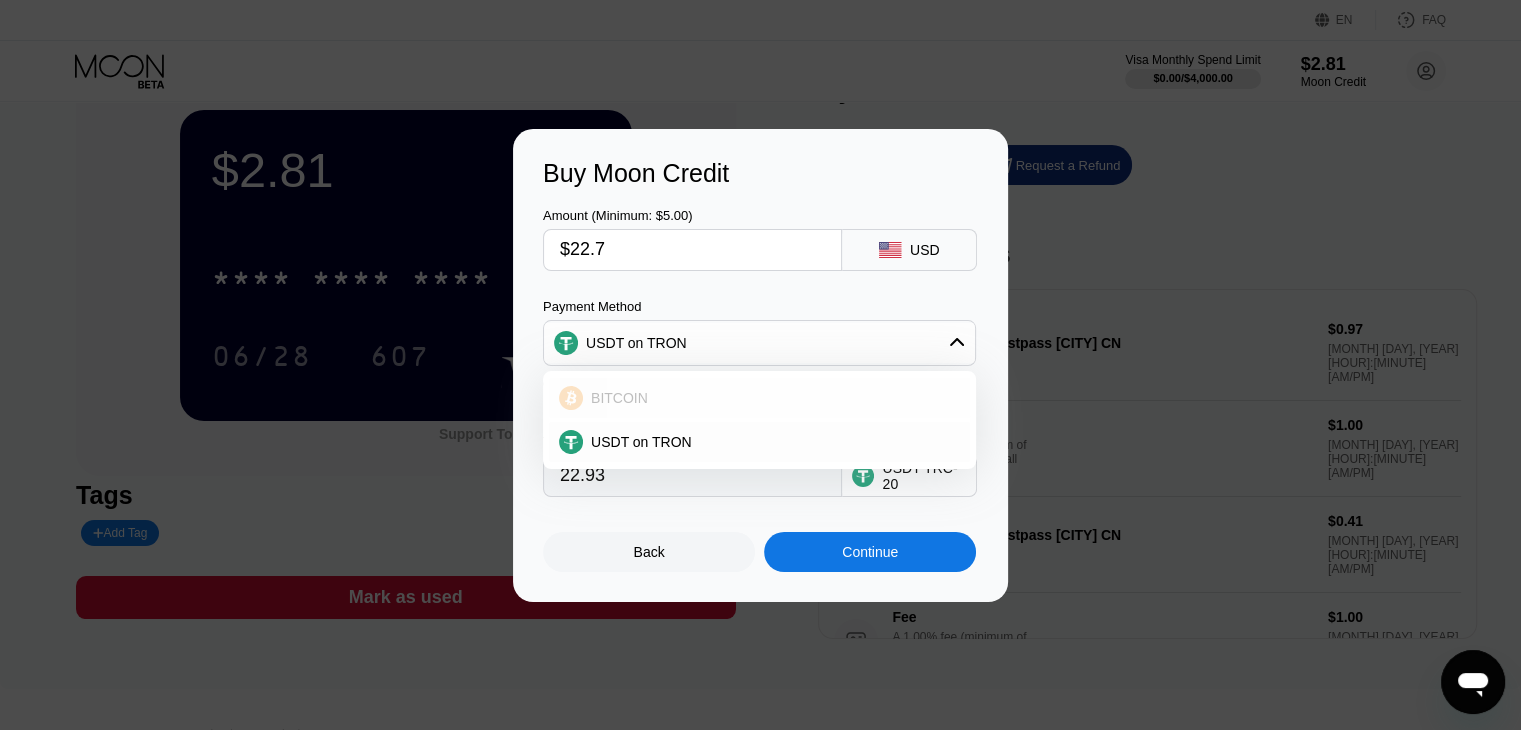 click on "BITCOIN" at bounding box center [771, 398] 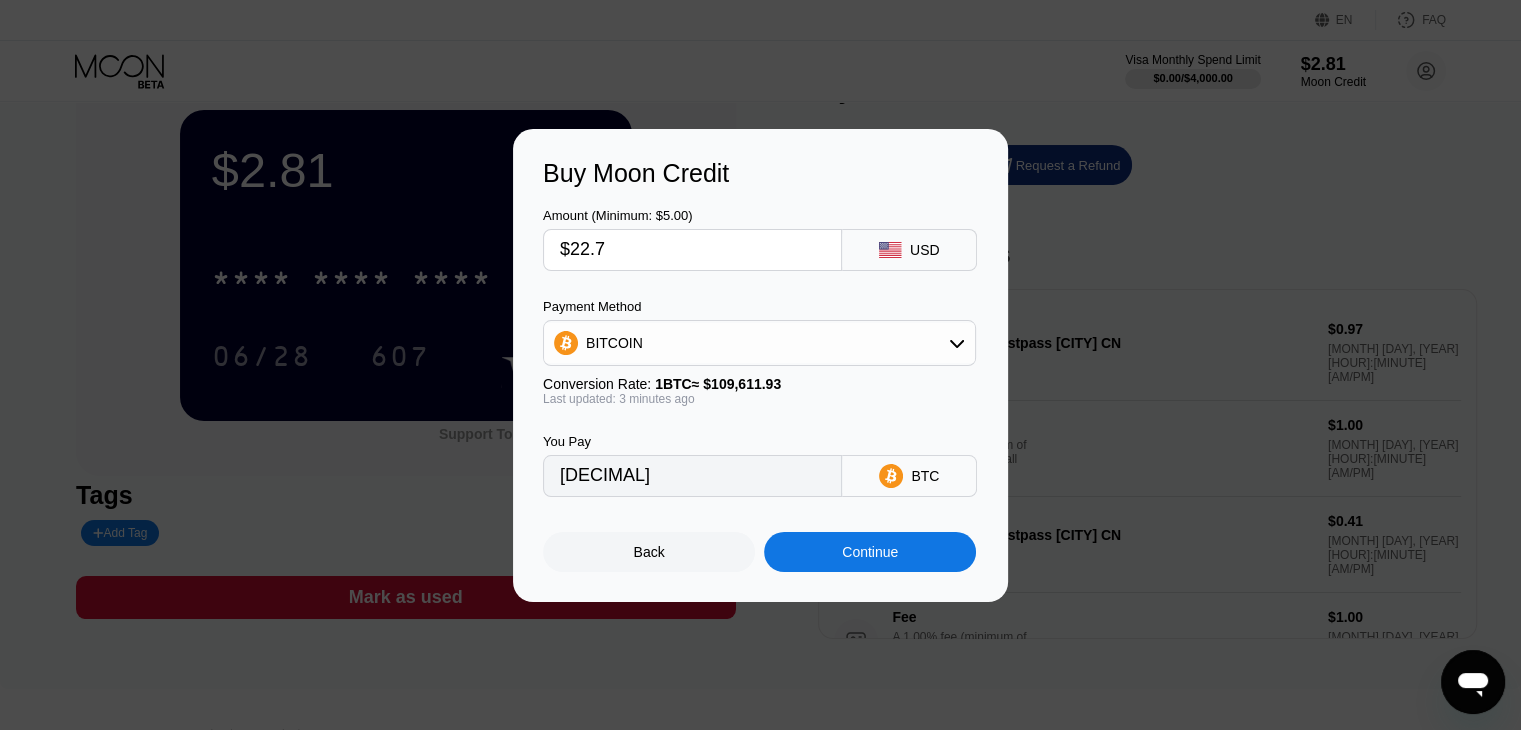 click on "BITCOIN" at bounding box center [759, 343] 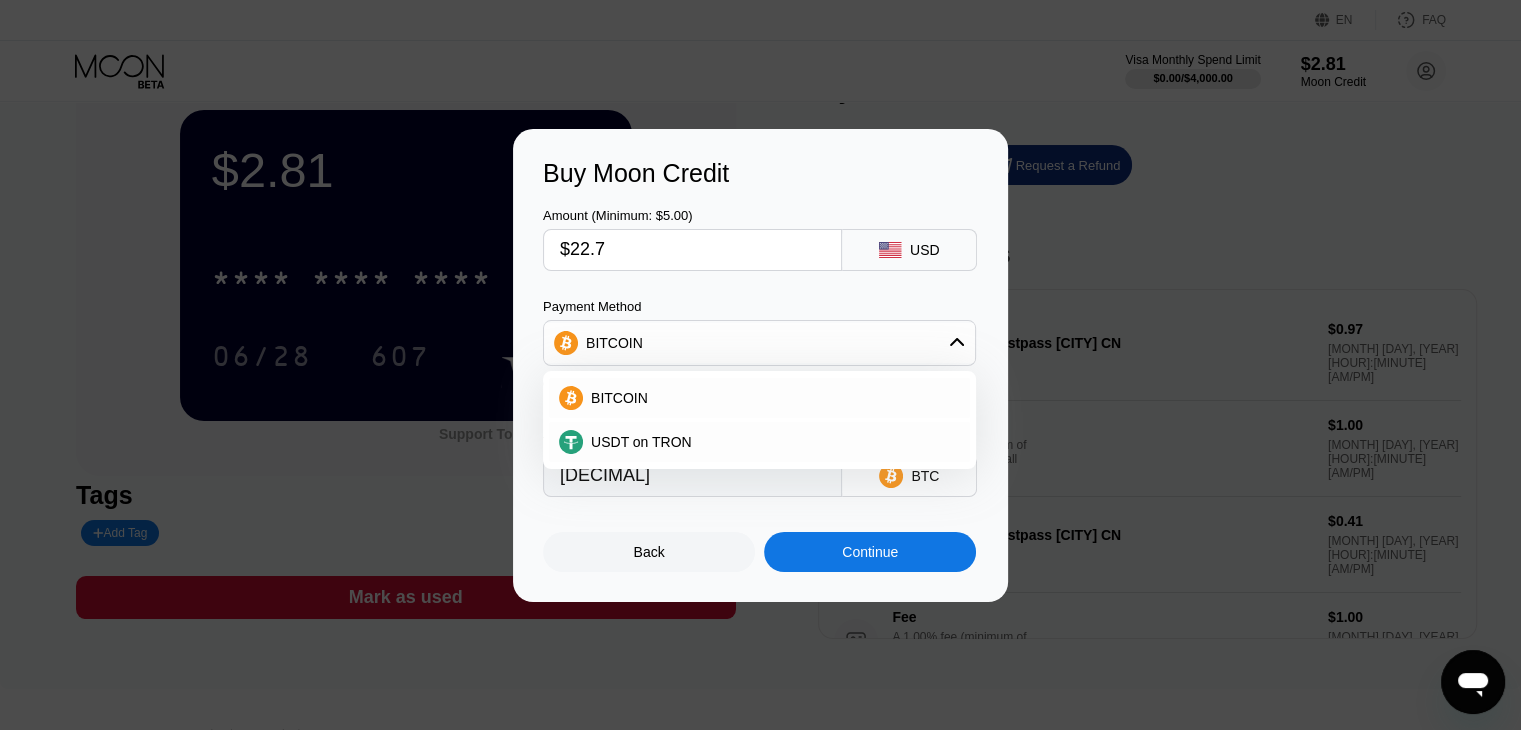 click on "BITCOIN" at bounding box center [759, 343] 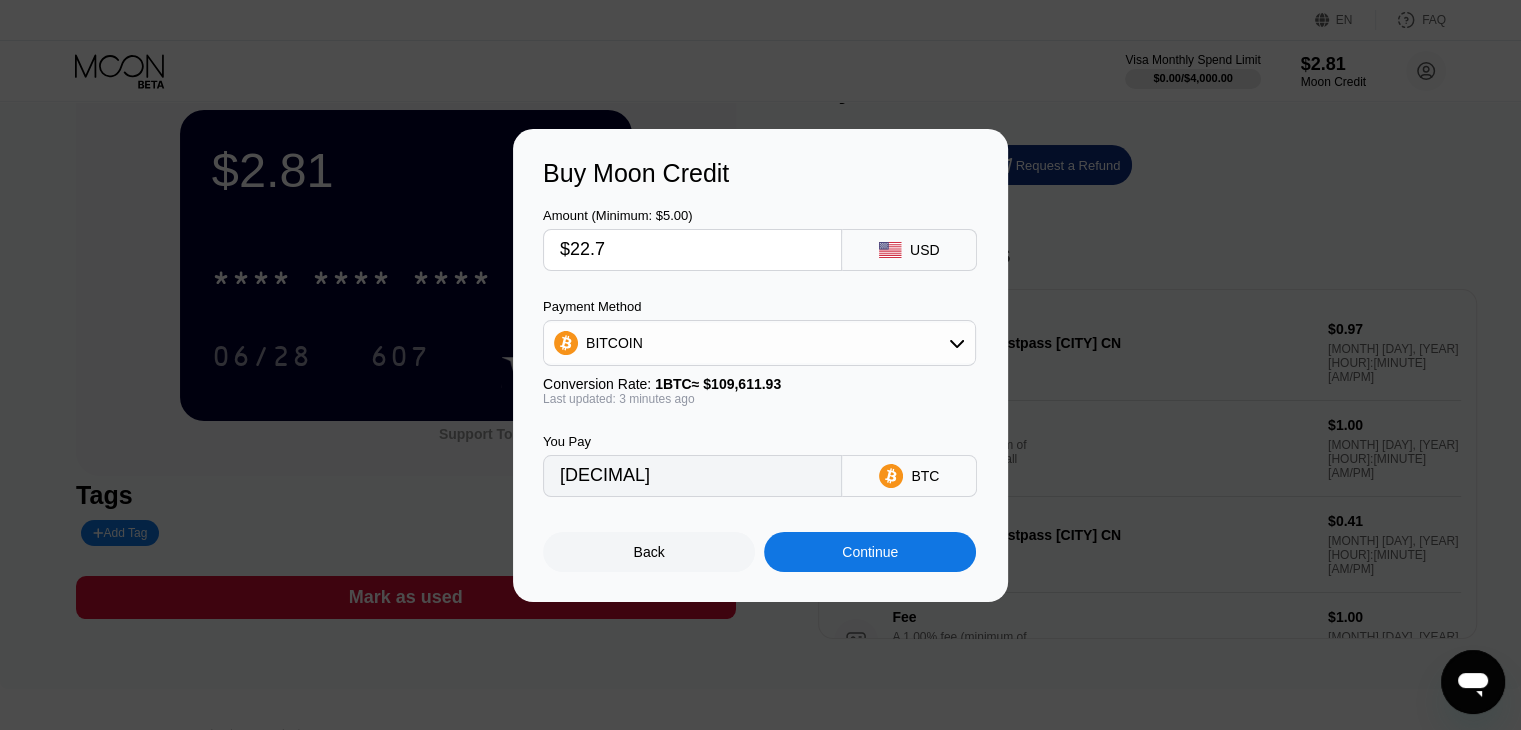 click on "Continue" at bounding box center (870, 552) 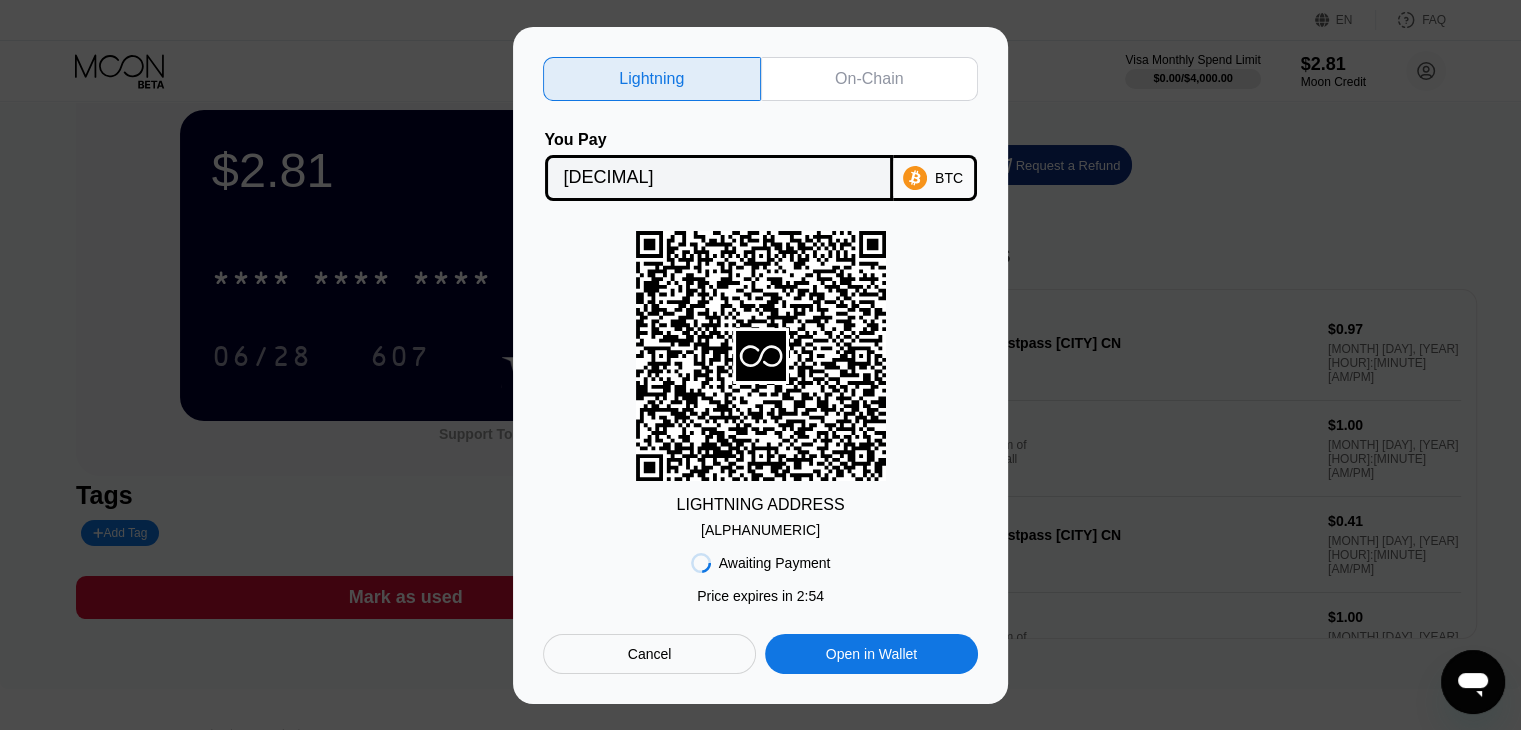 click on "On-Chain" at bounding box center (869, 79) 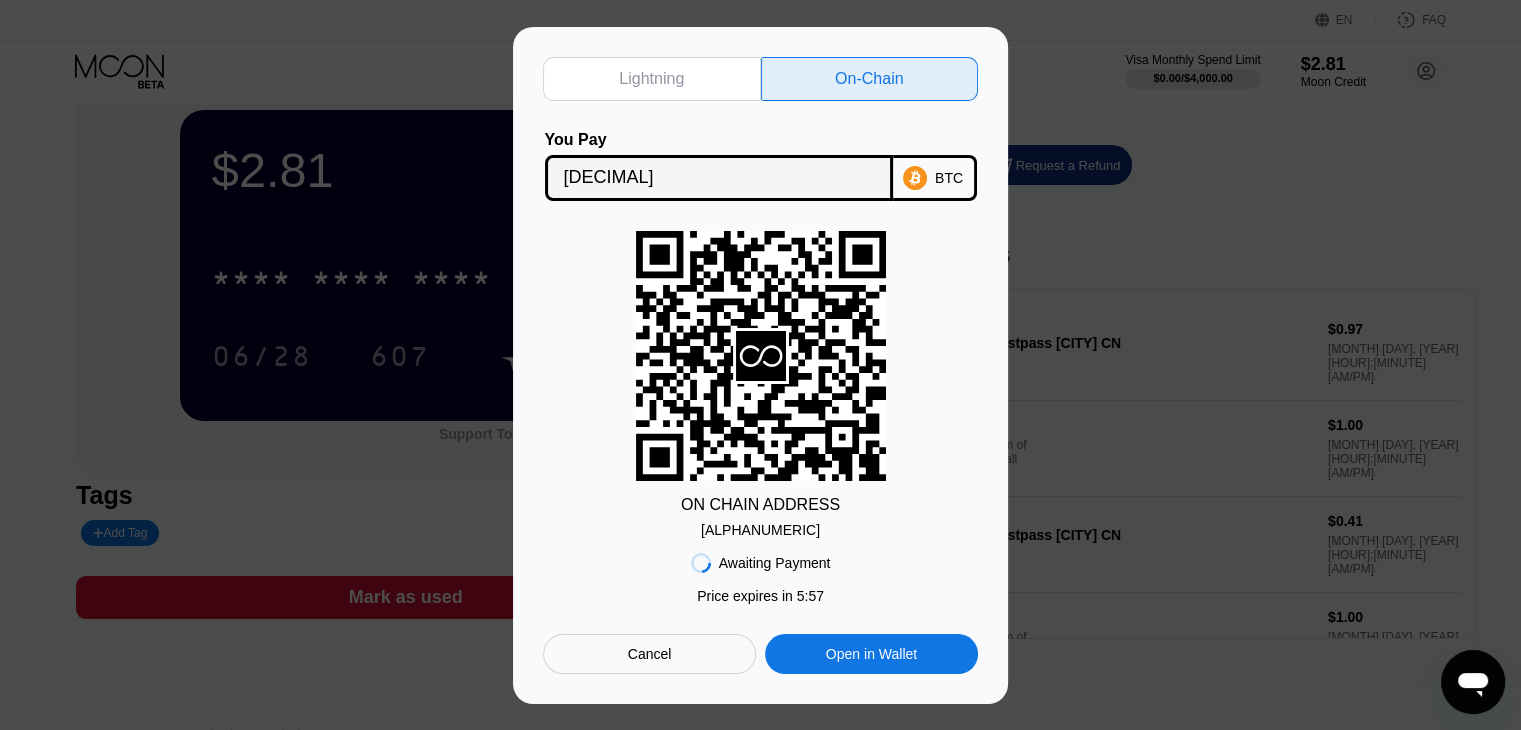 click on "Lightning" at bounding box center (652, 79) 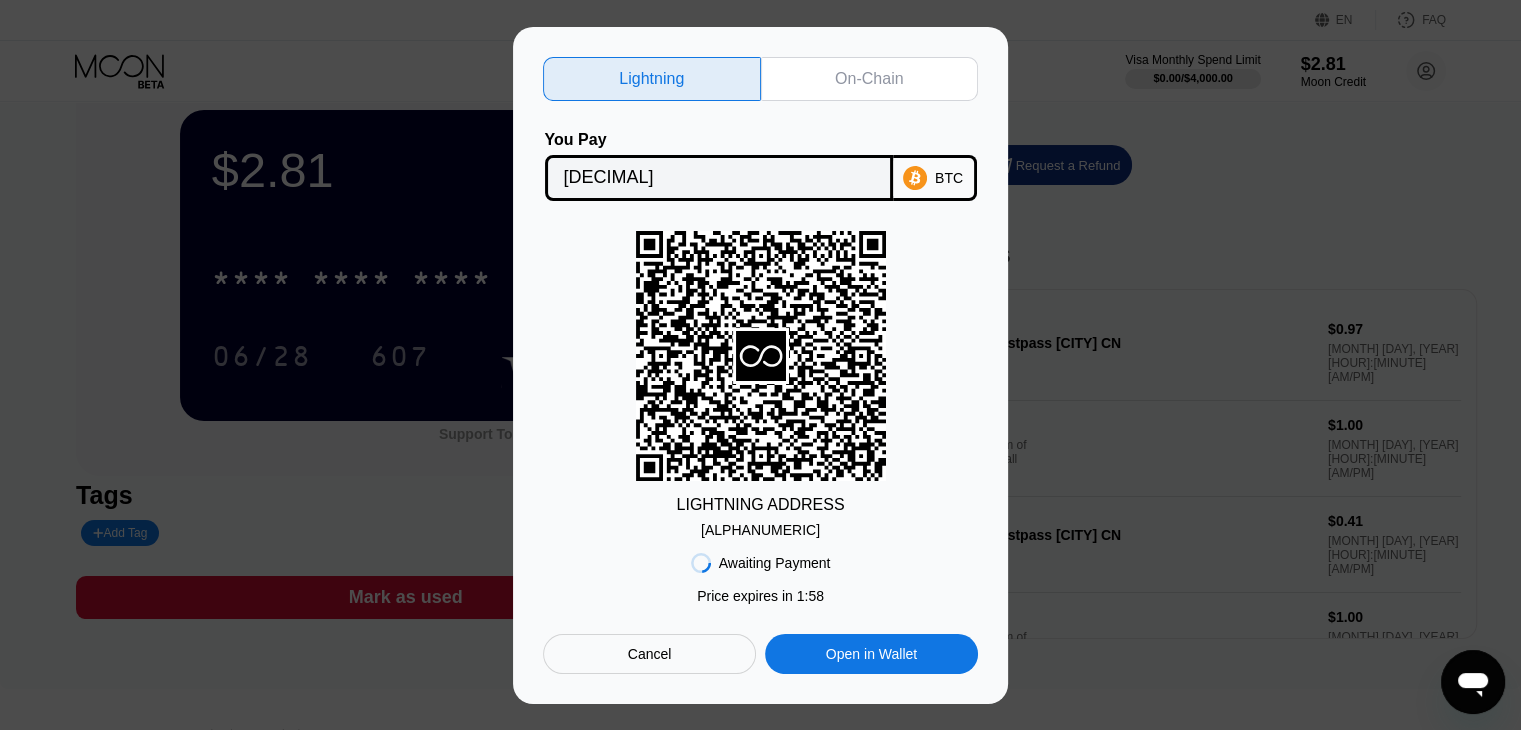 click on "Cancel" at bounding box center (650, 654) 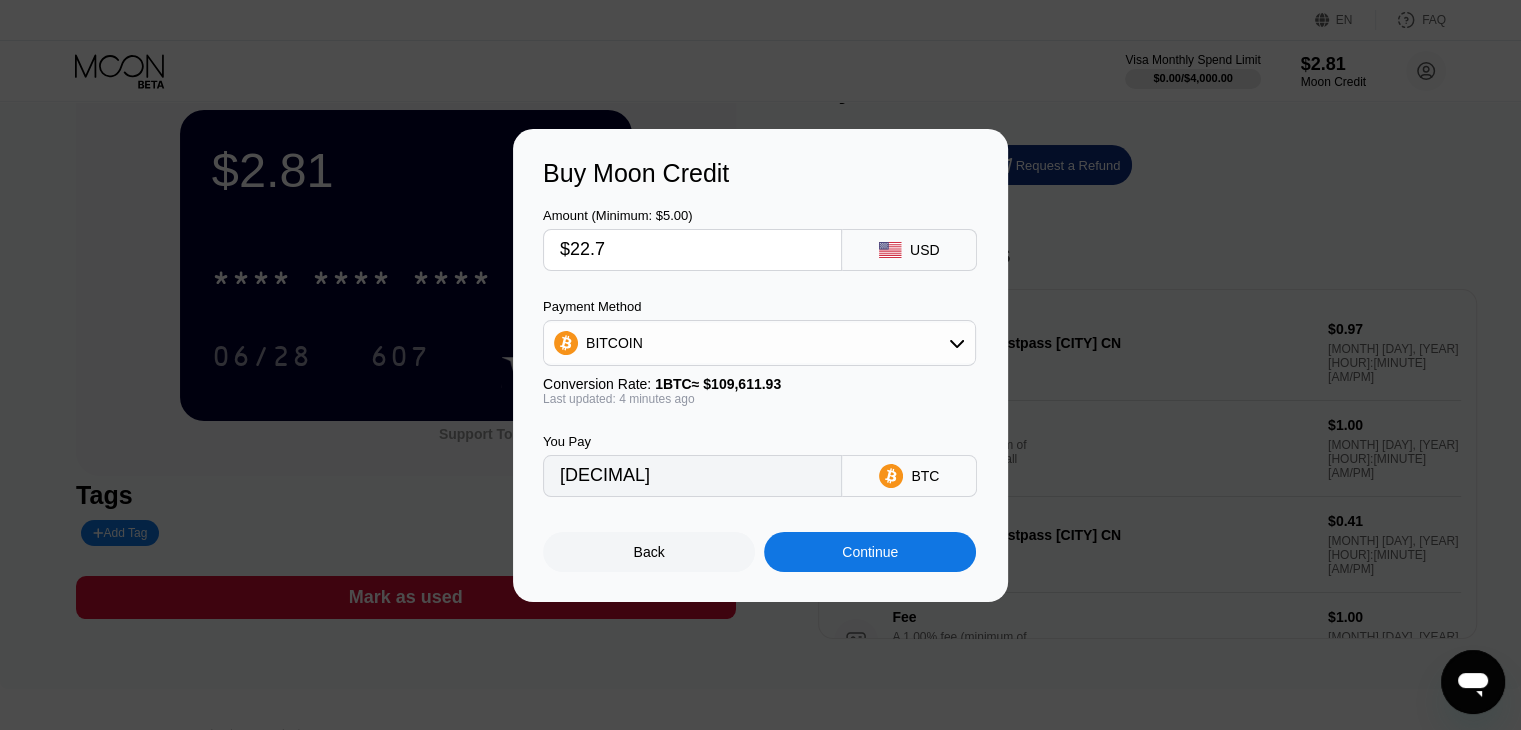 type on "[DECIMAL]" 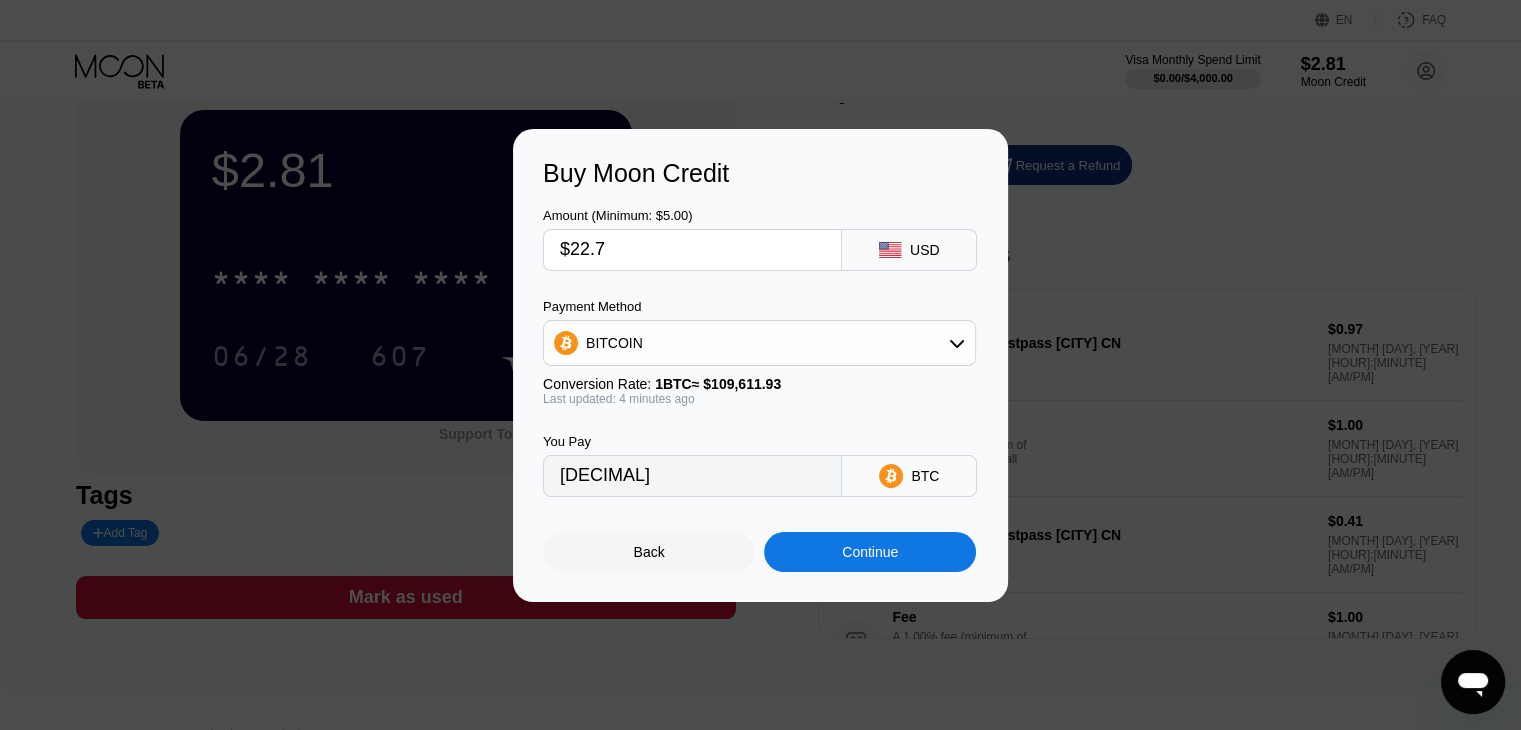 click on "Buy Moon Credit Amount (Minimum: $[PRICE]) $[PRICE] USD Payment Method BITCOIN Conversion Rate:   1  BTC  ≈   $[PRICE] Last updated:   [MINUTES] minutes ago You Pay [DECIMAL] BTC Back Continue" at bounding box center [760, 365] 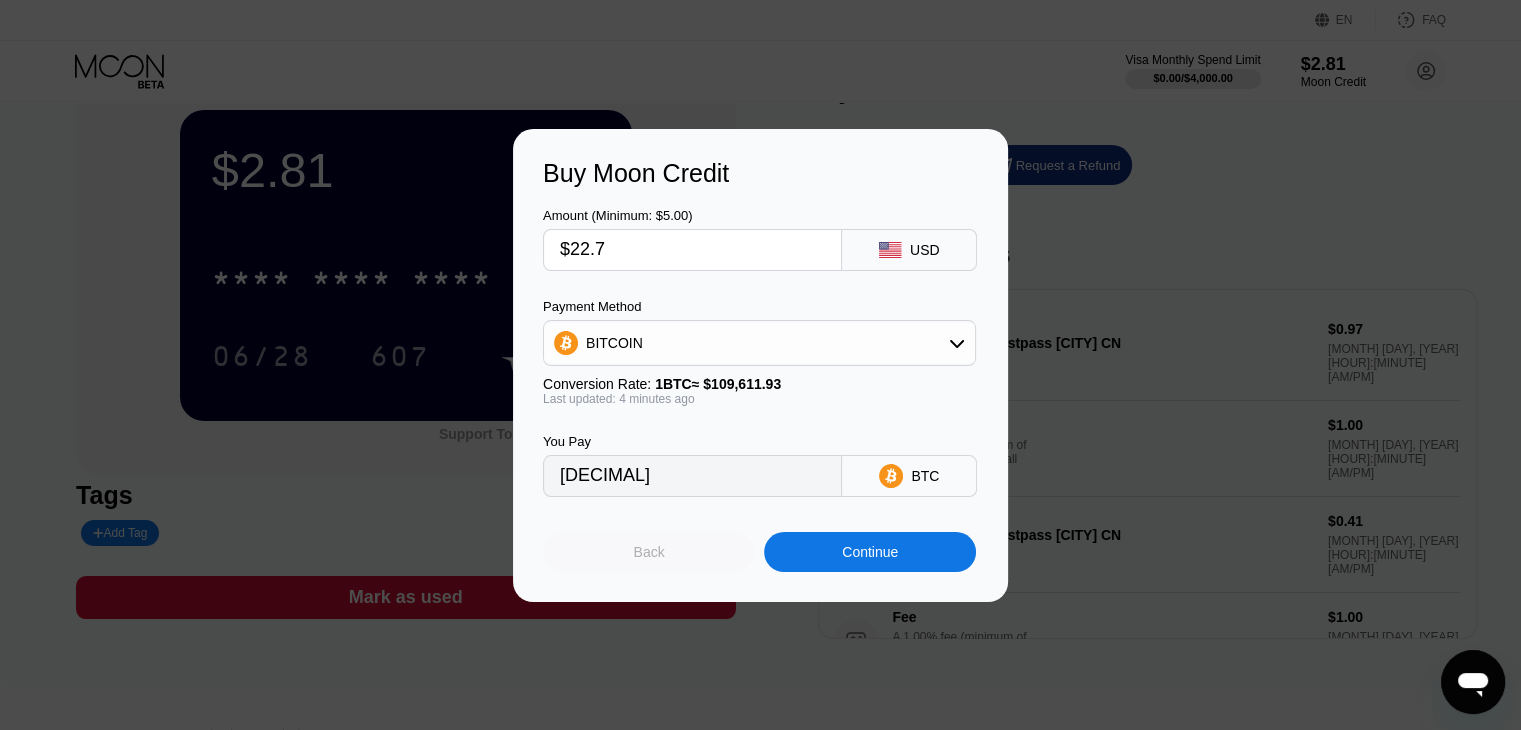 click on "Back" at bounding box center (649, 552) 